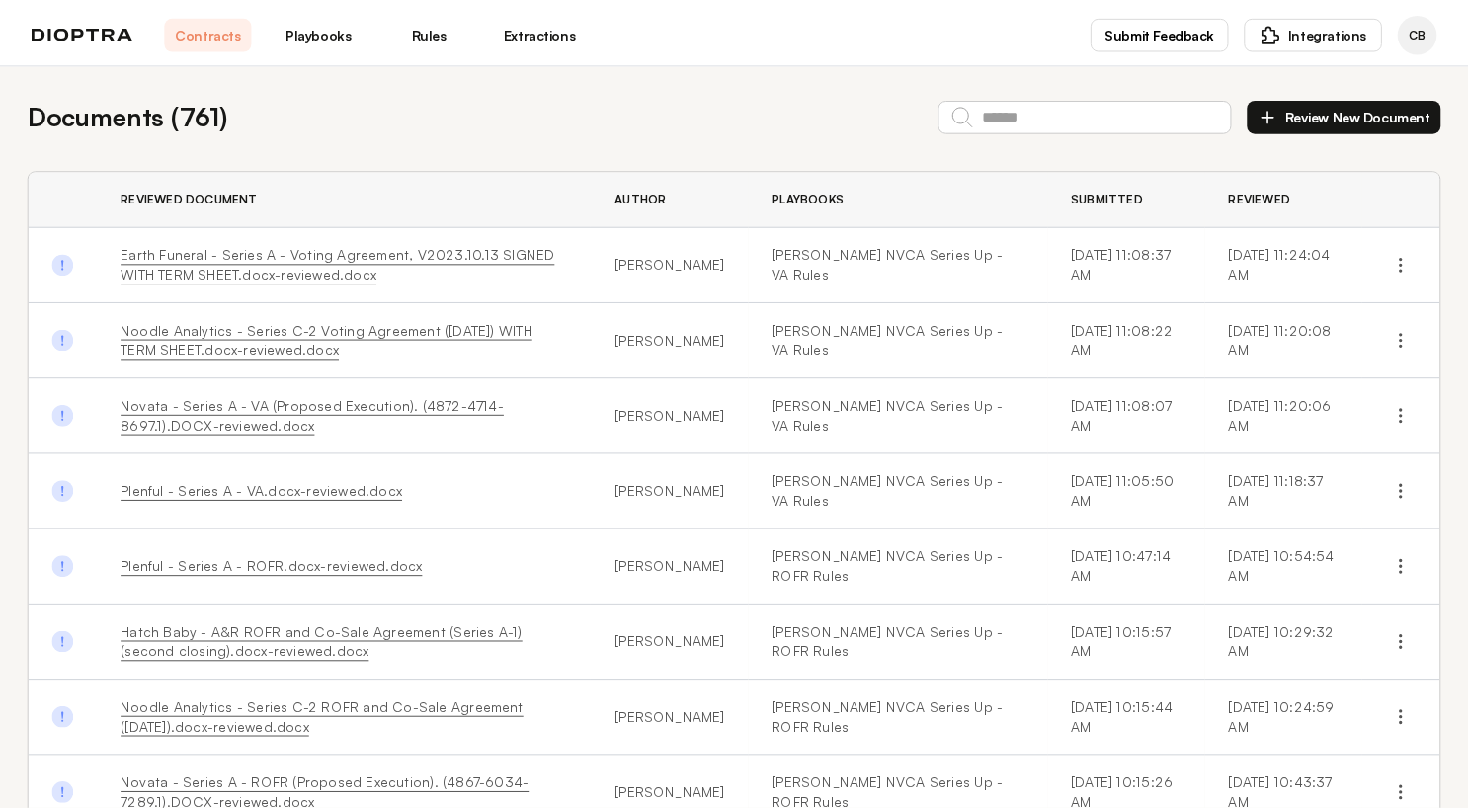 scroll, scrollTop: 0, scrollLeft: 0, axis: both 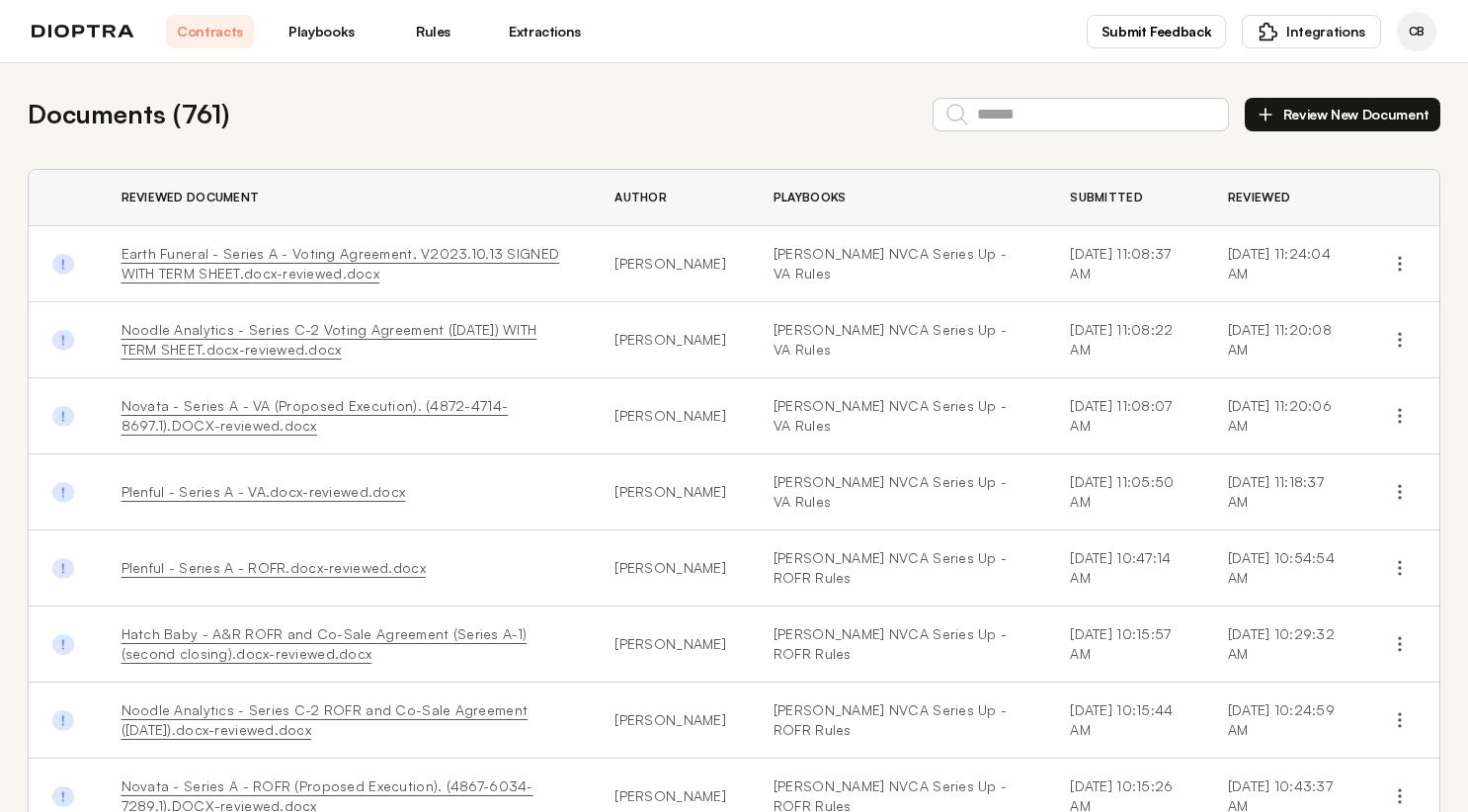 click on "Playbooks" at bounding box center [321, 32] 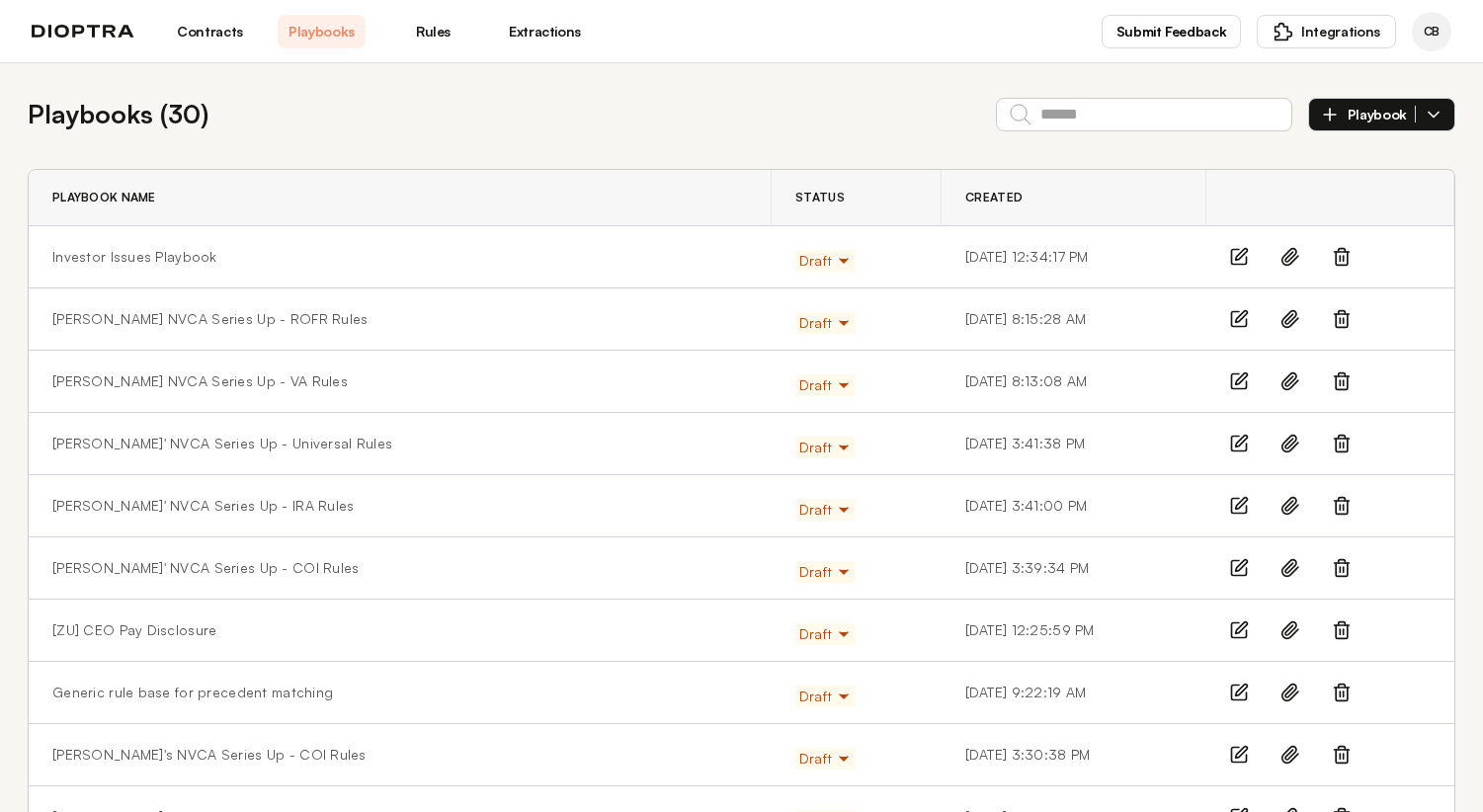 scroll, scrollTop: 99, scrollLeft: 0, axis: vertical 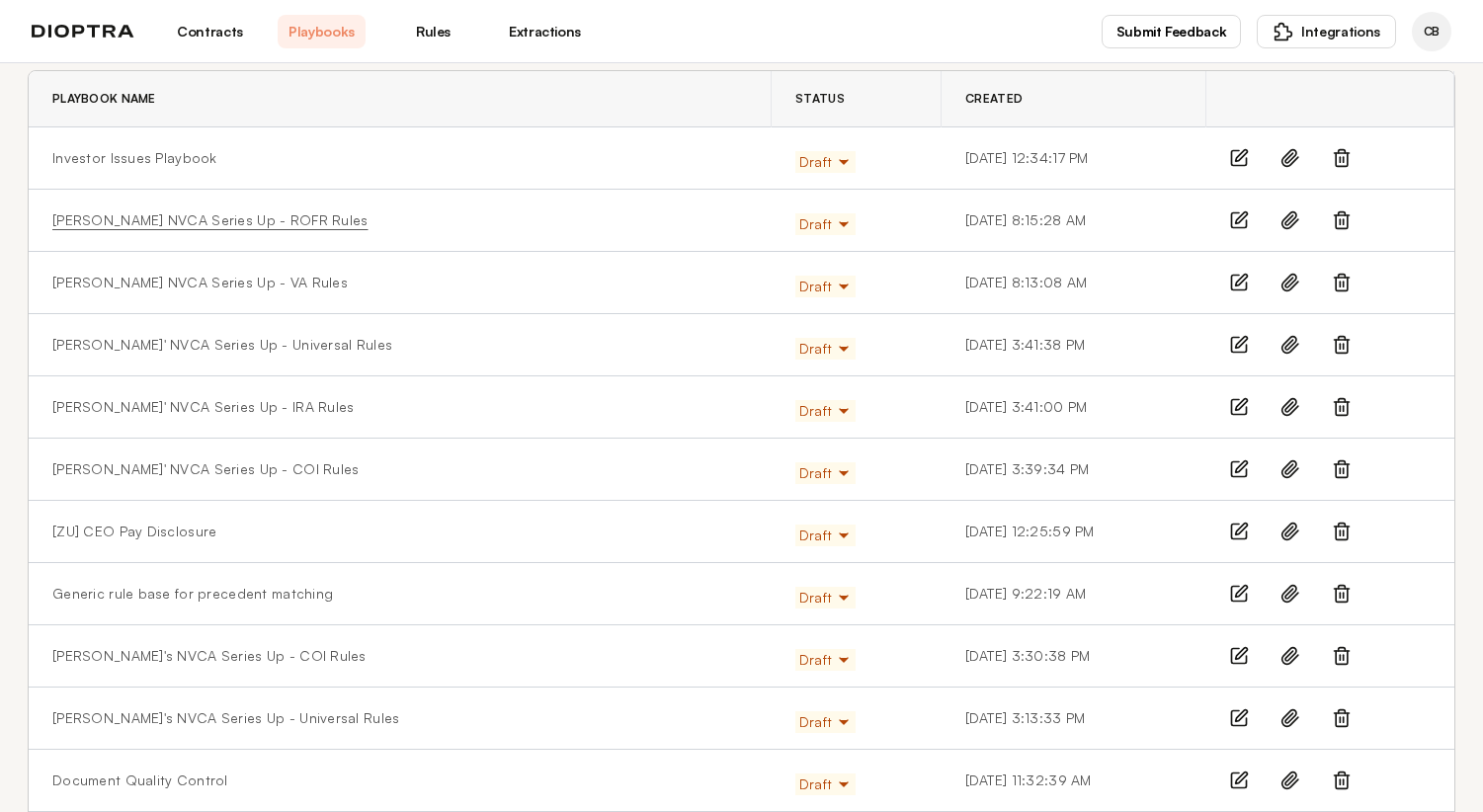click on "[PERSON_NAME] NVCA Series Up - ROFR Rules" at bounding box center [209, 220] 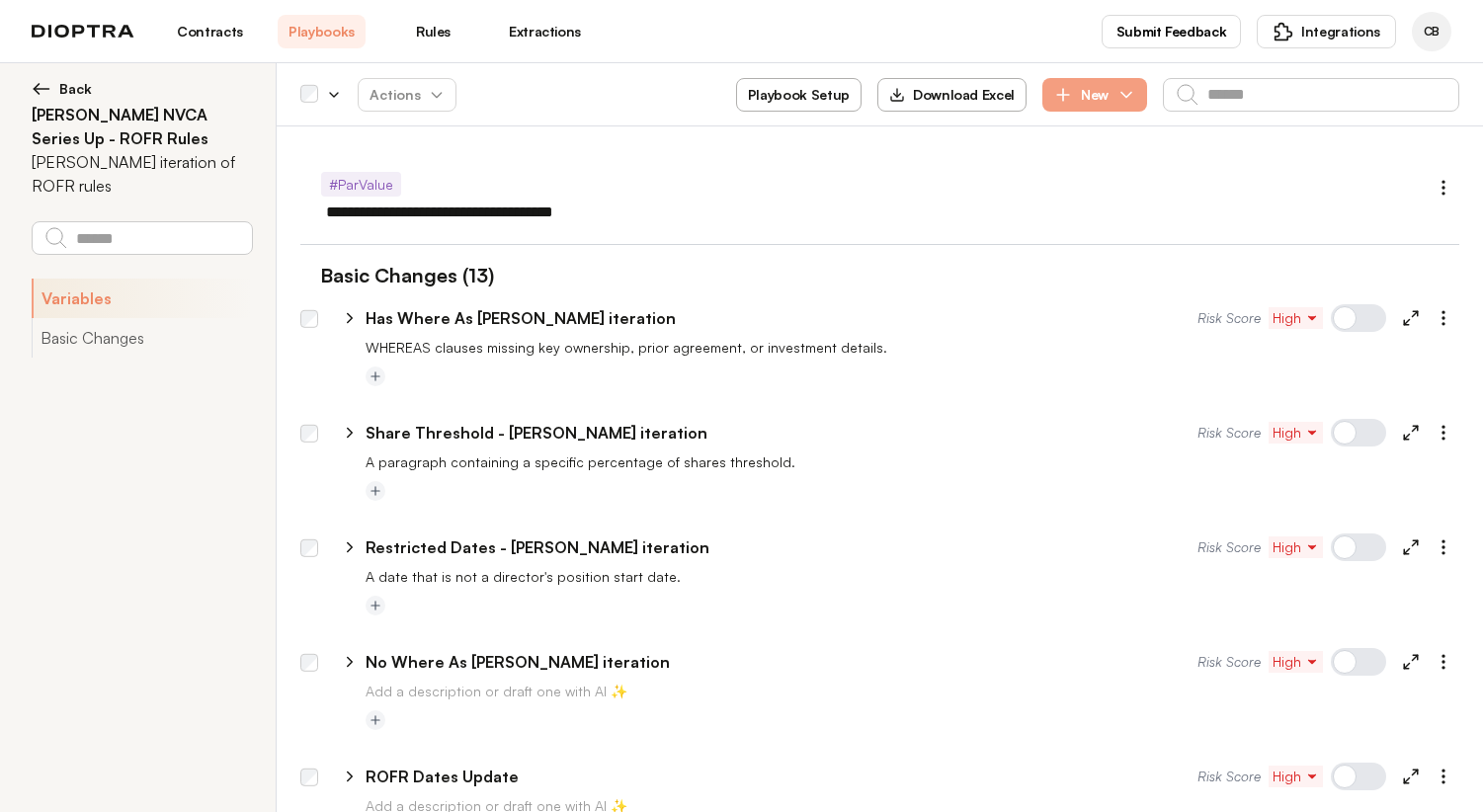 scroll, scrollTop: 296, scrollLeft: 0, axis: vertical 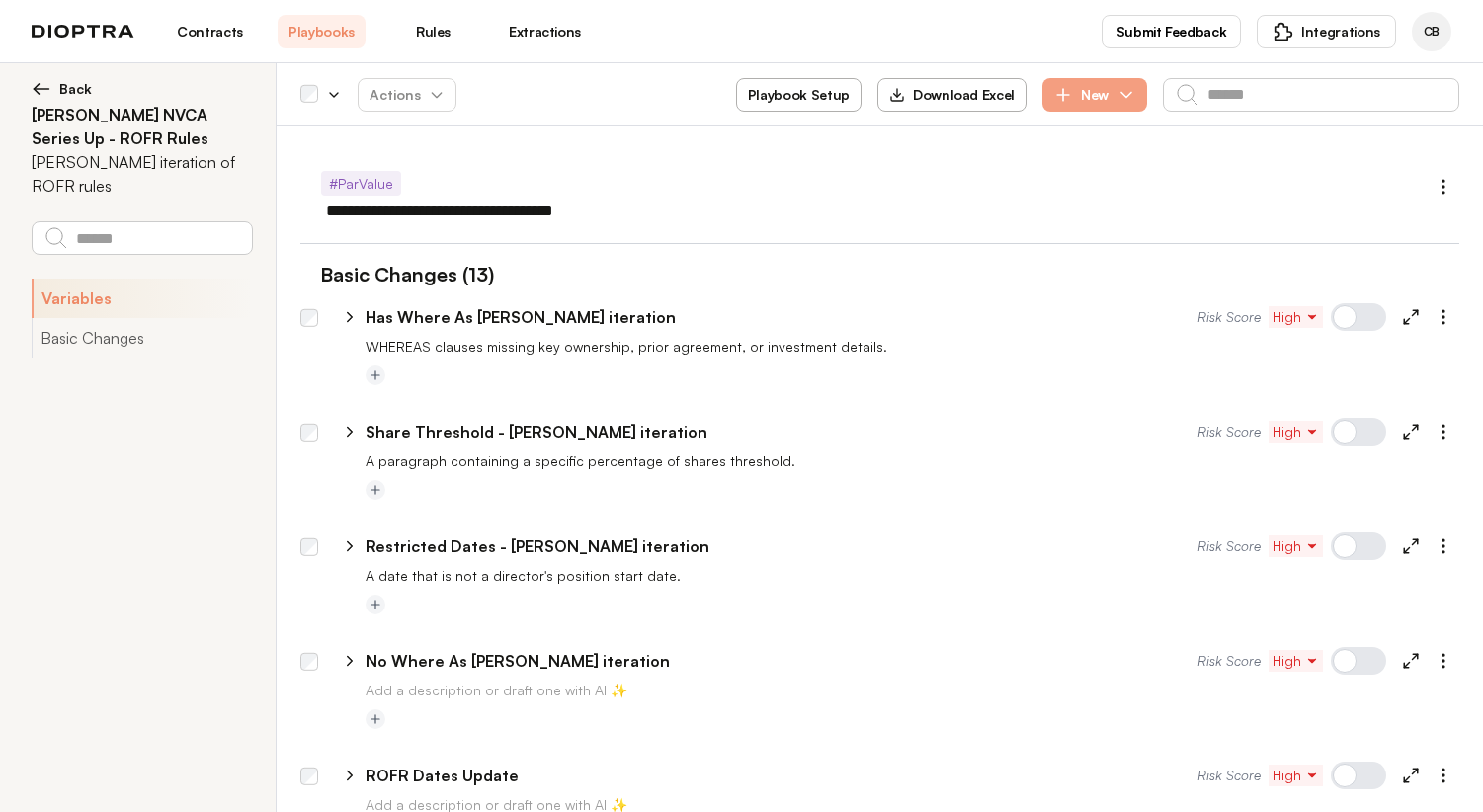 click 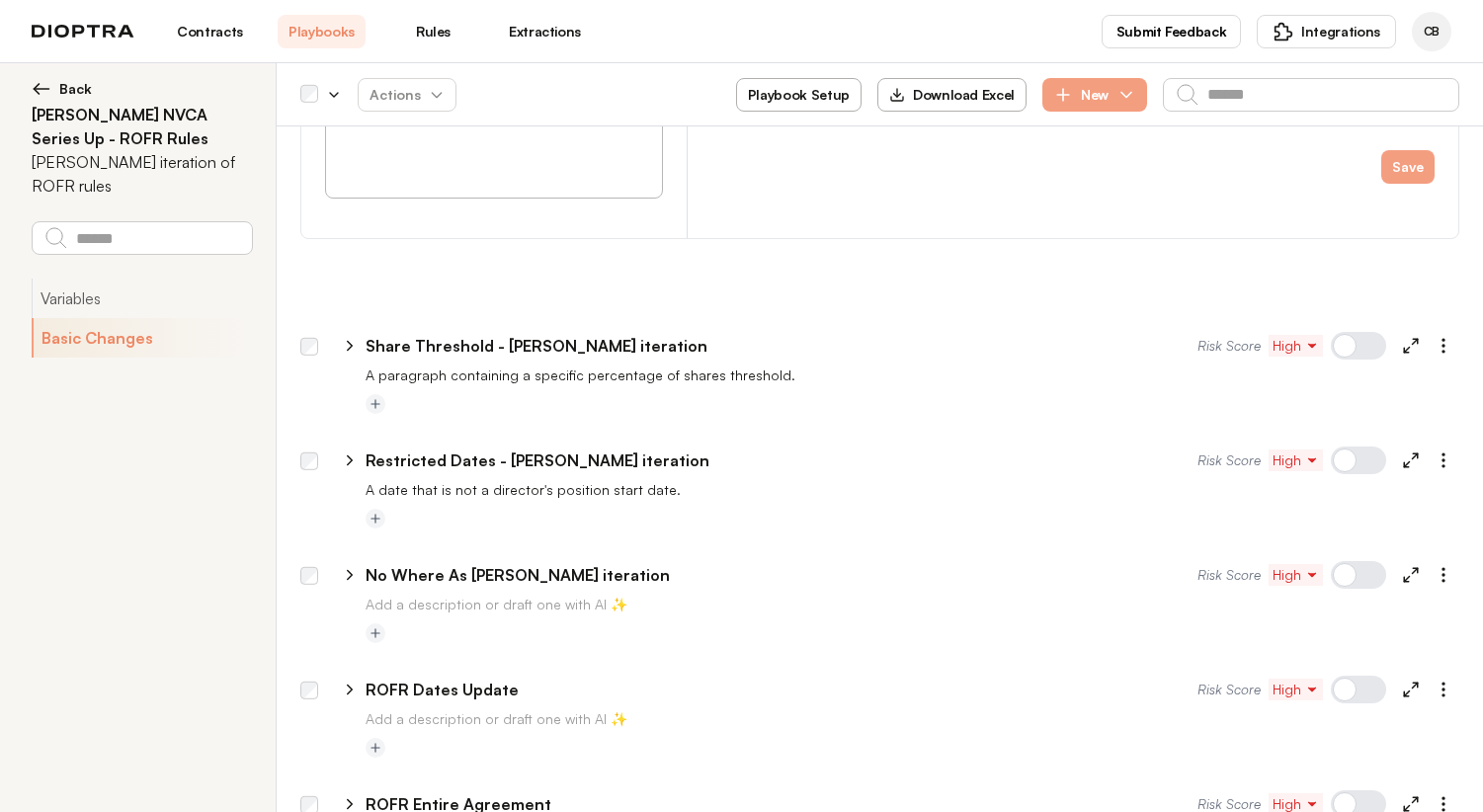 scroll, scrollTop: 1482, scrollLeft: 0, axis: vertical 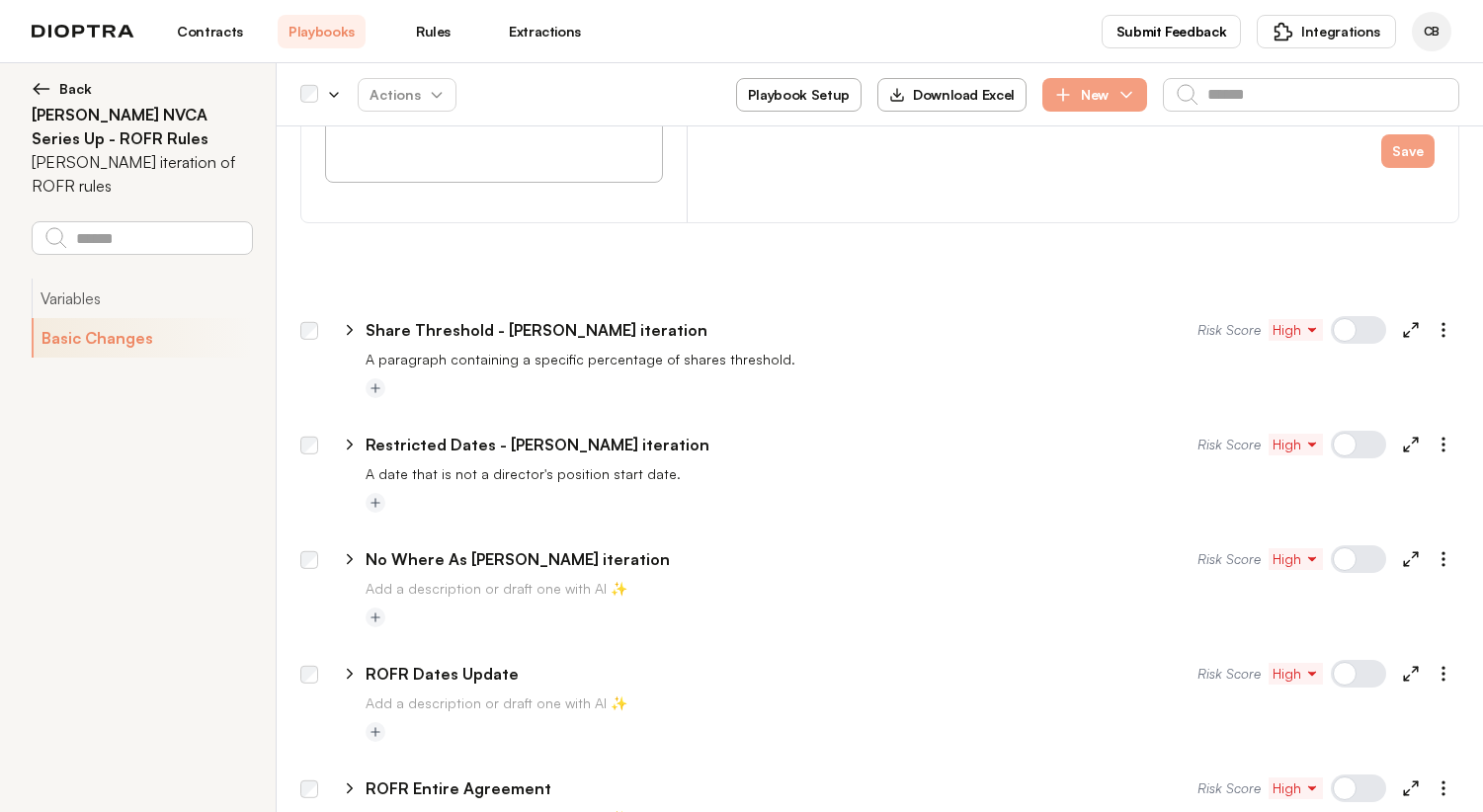 click 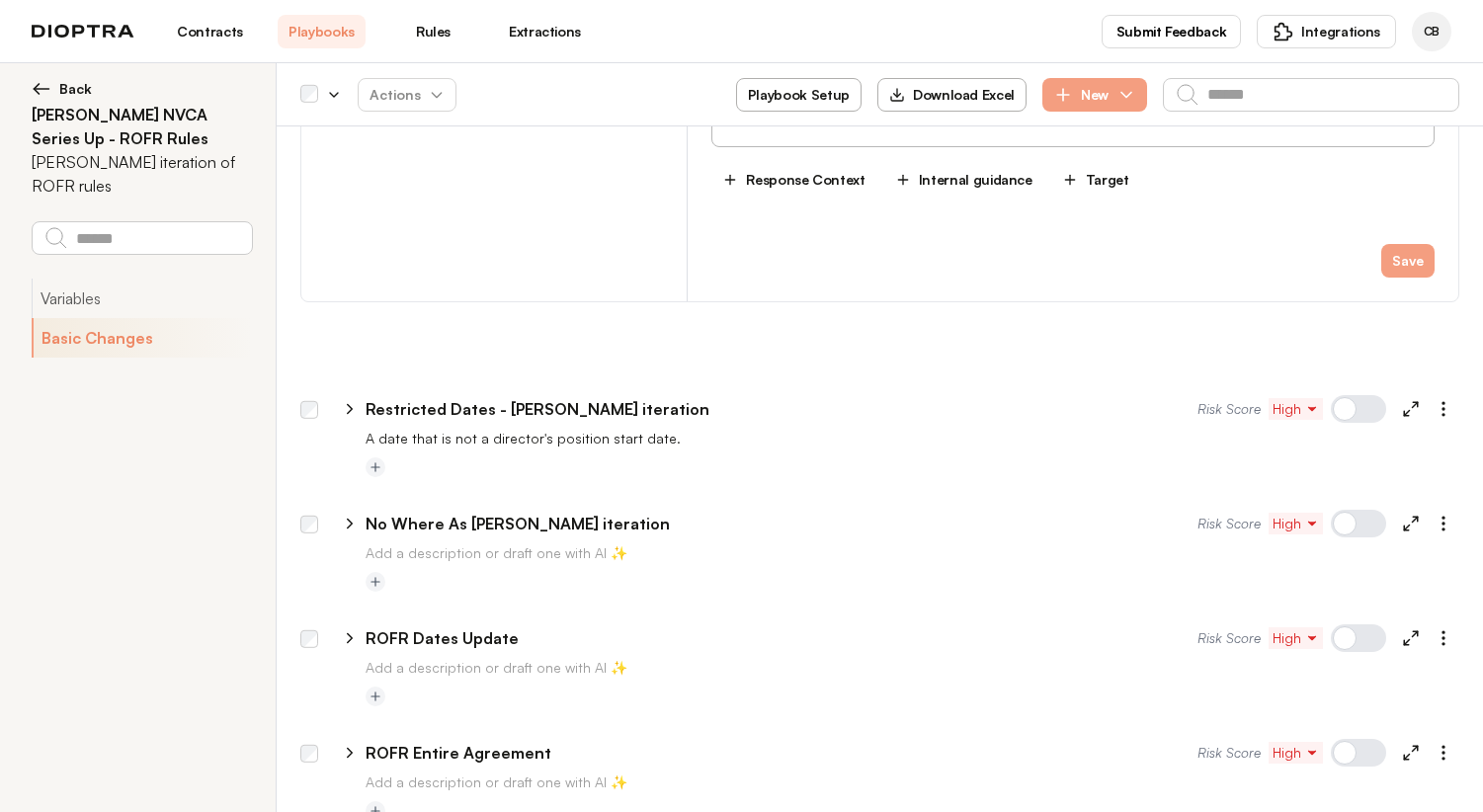 scroll, scrollTop: 2074, scrollLeft: 0, axis: vertical 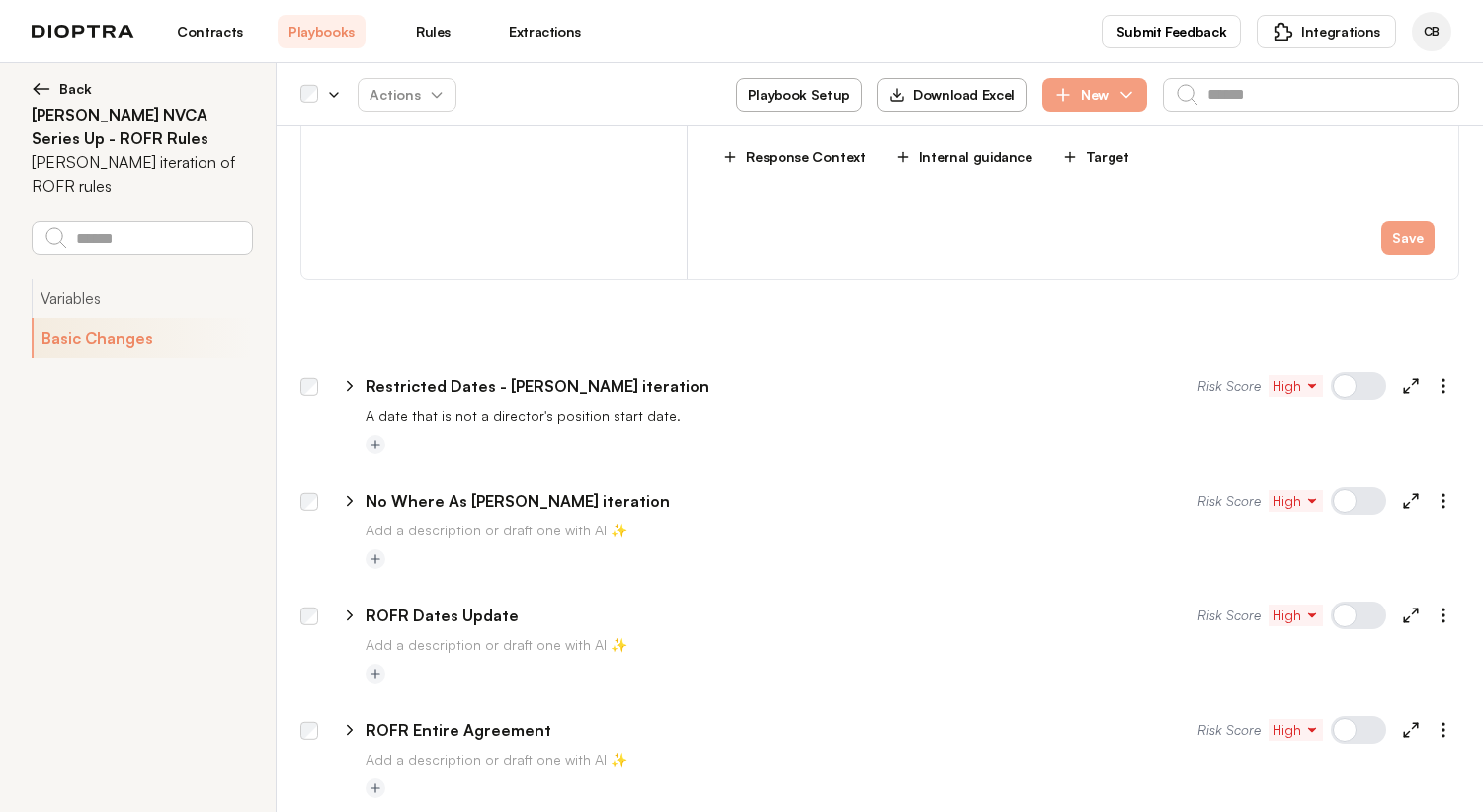 click 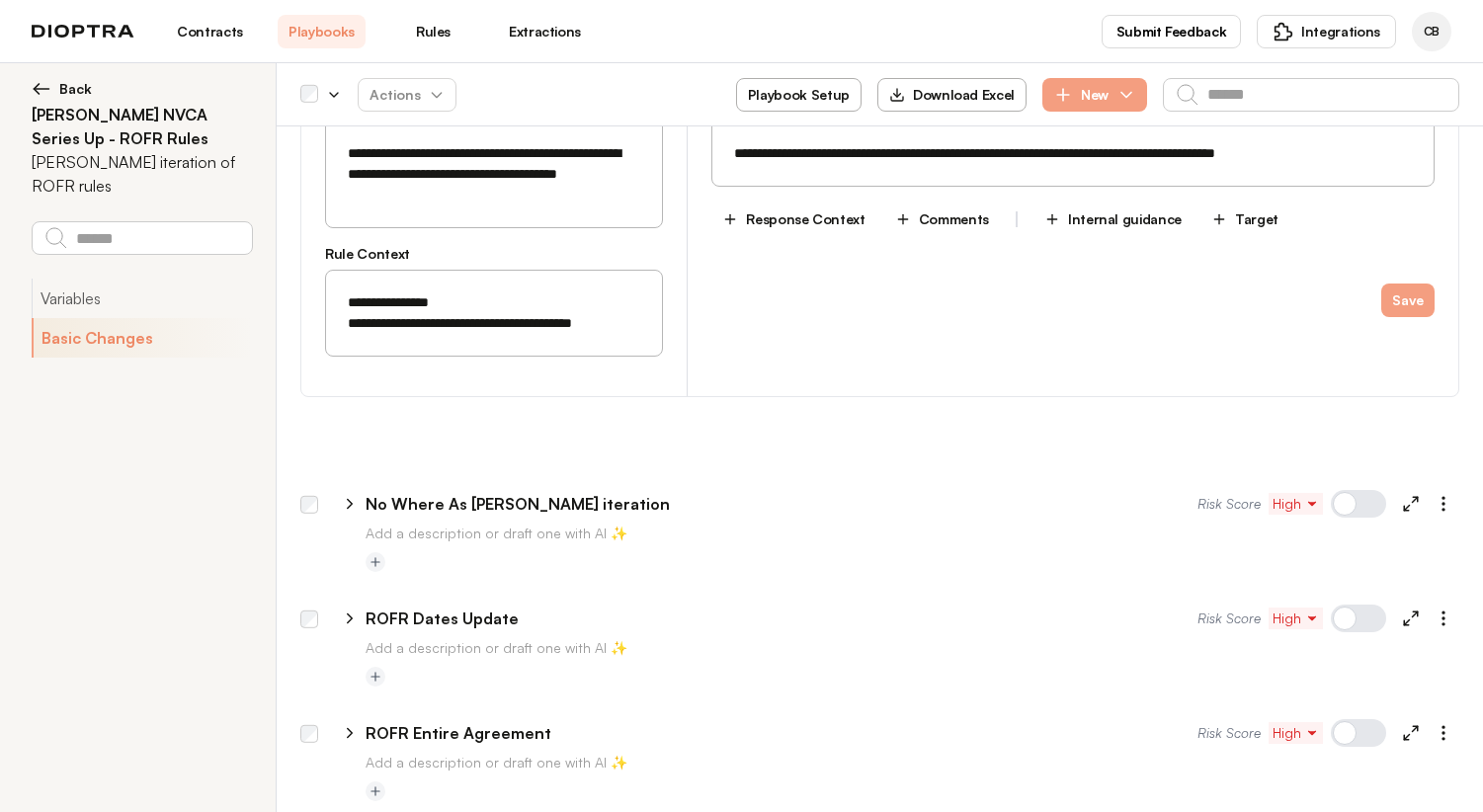 scroll, scrollTop: 2568, scrollLeft: 0, axis: vertical 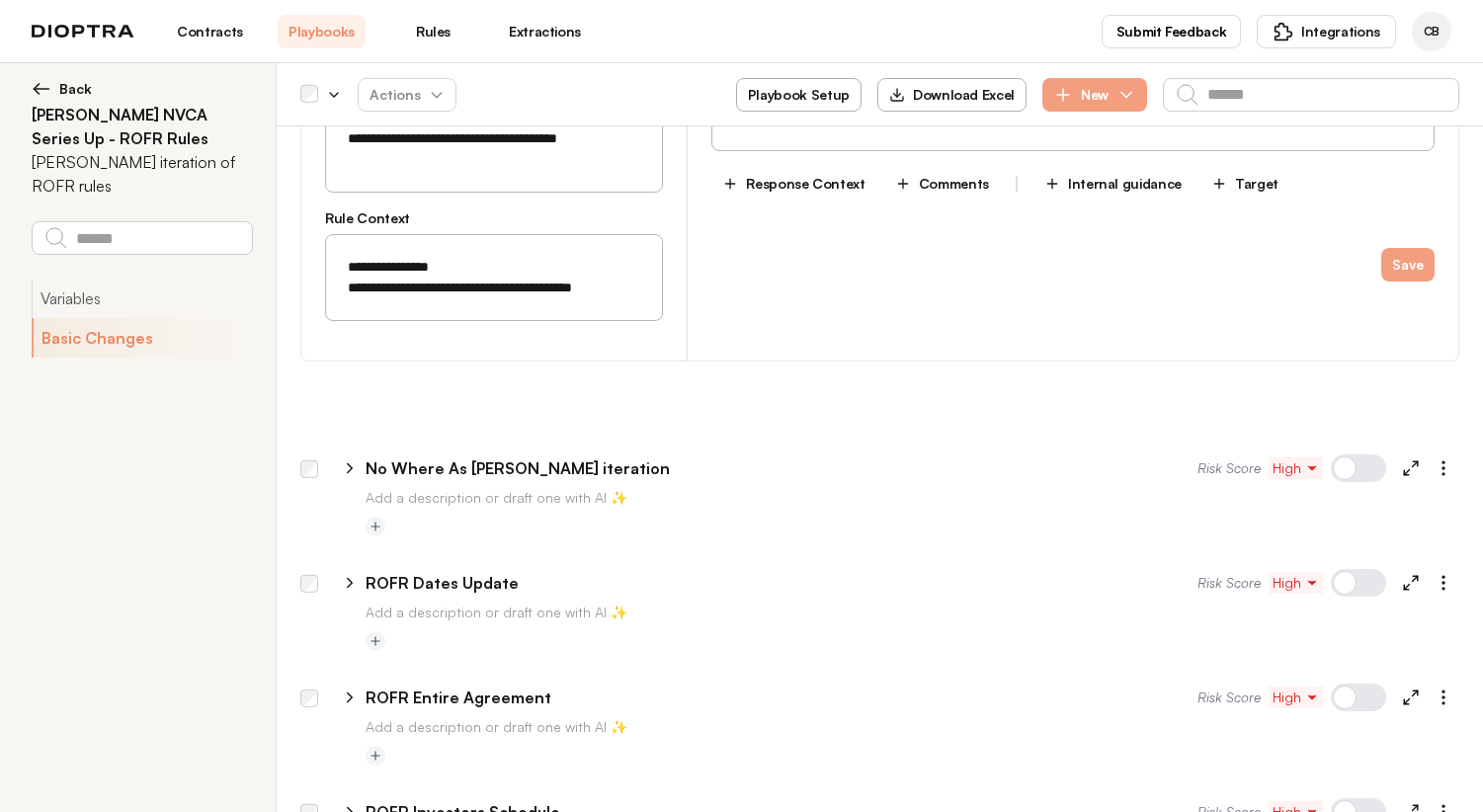 click 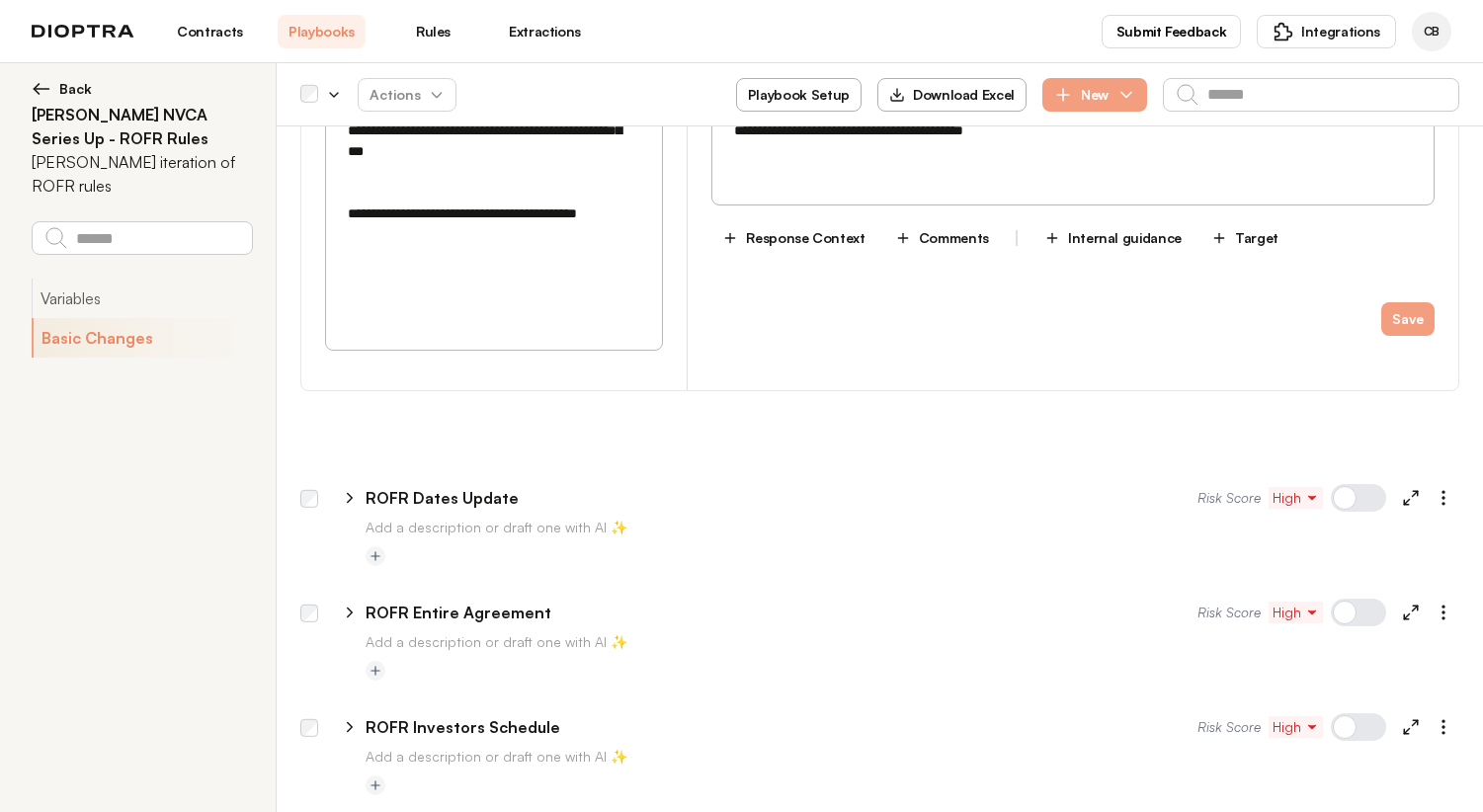 scroll, scrollTop: 3754, scrollLeft: 0, axis: vertical 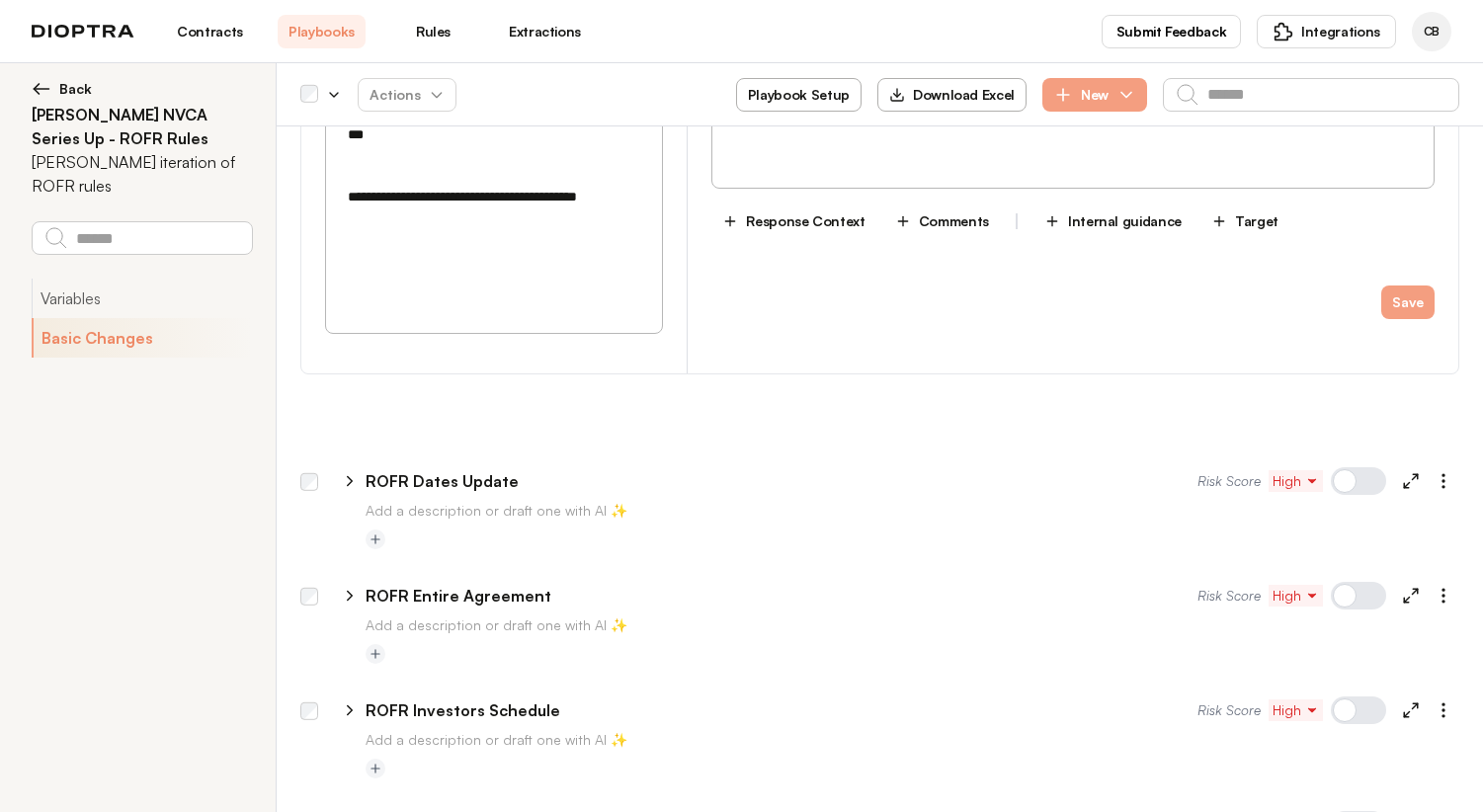 click 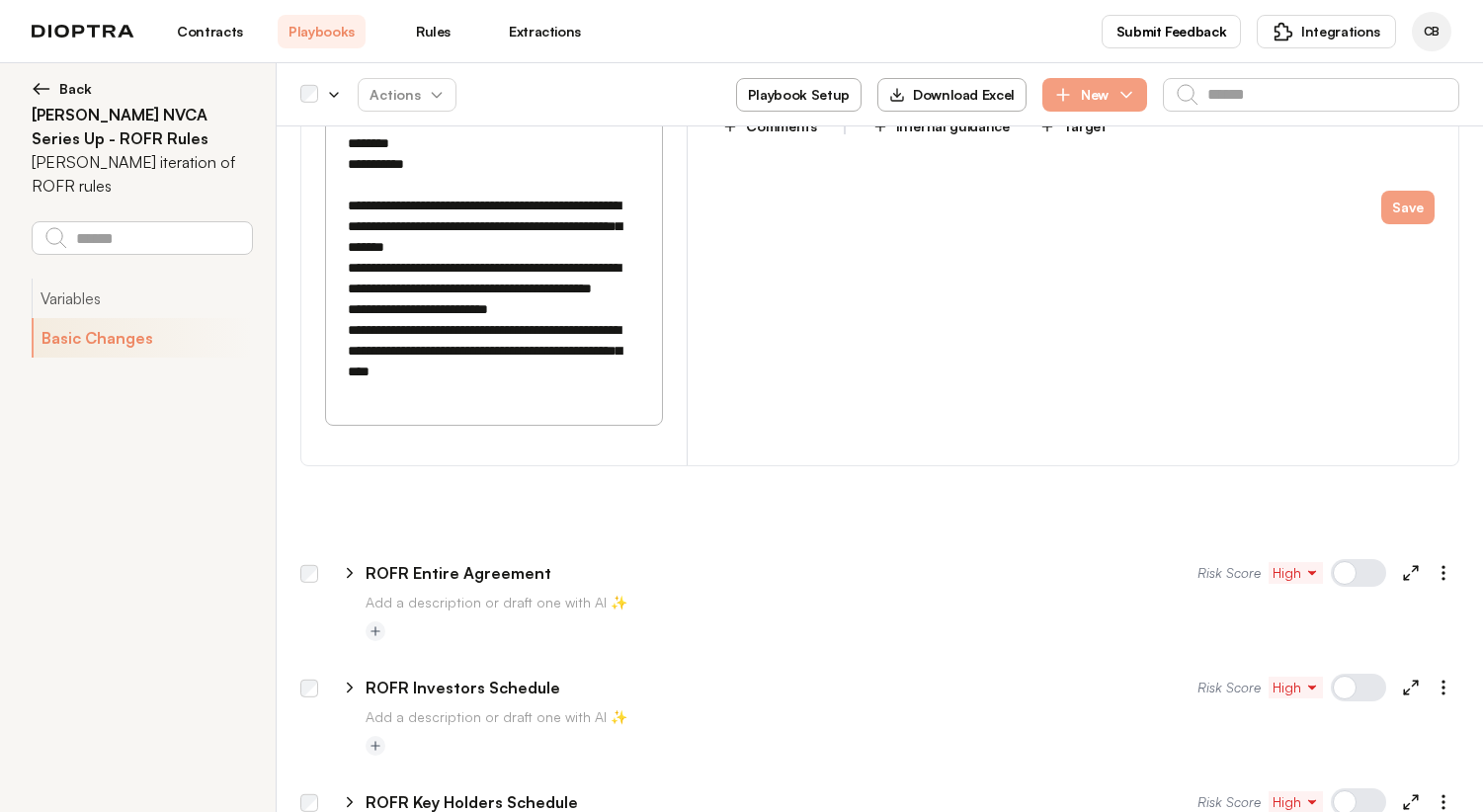 scroll, scrollTop: 4742, scrollLeft: 0, axis: vertical 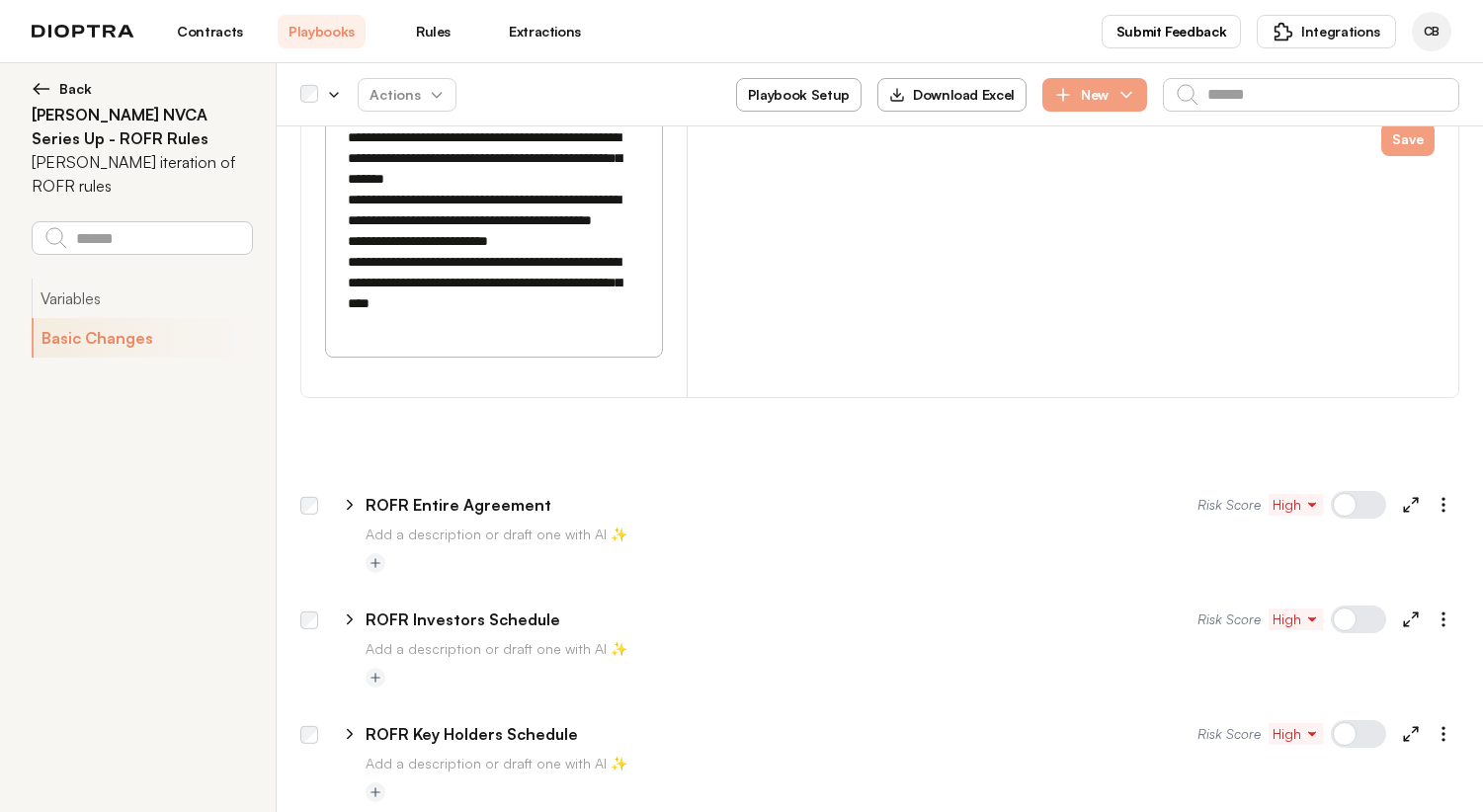 click 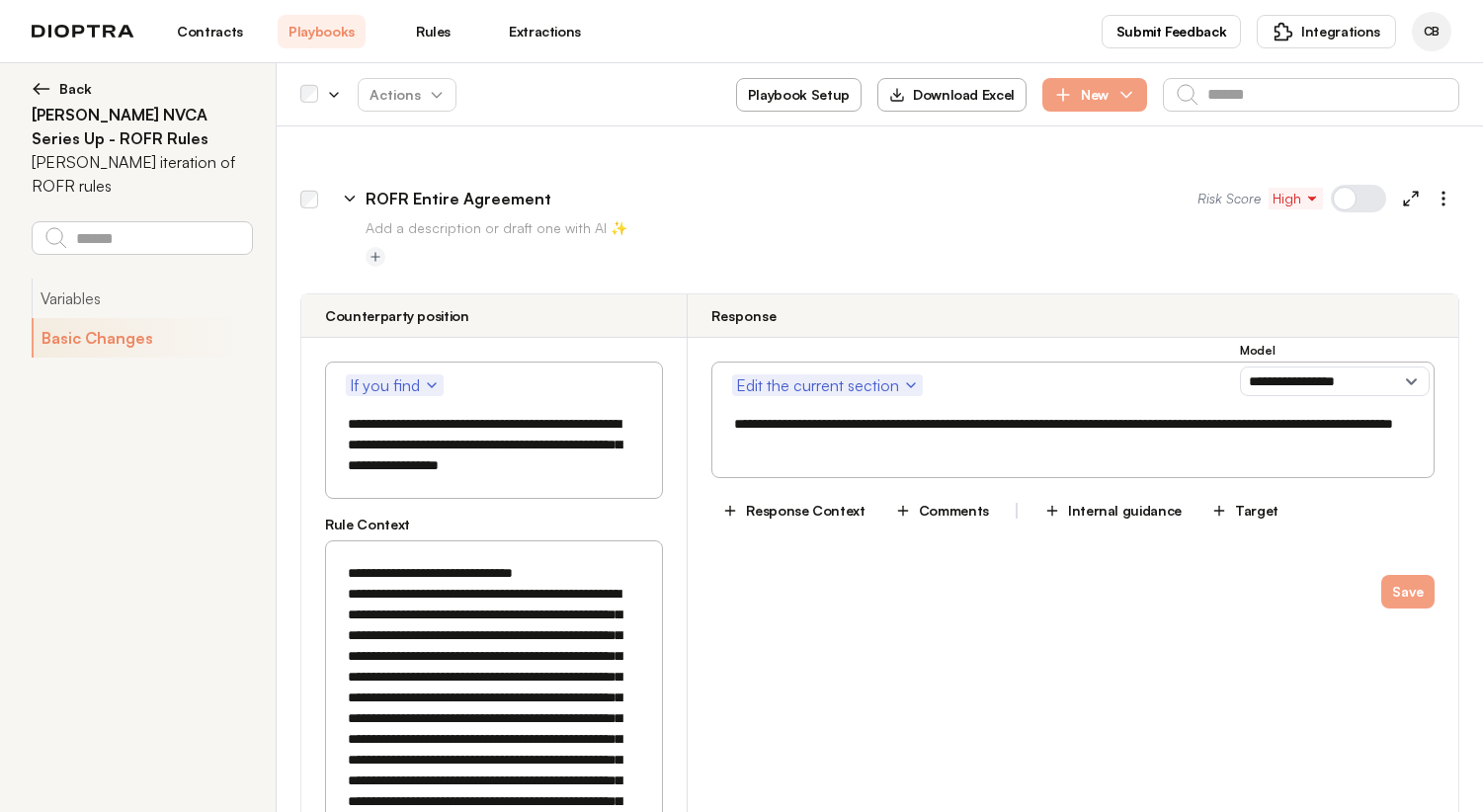 scroll, scrollTop: 5038, scrollLeft: 0, axis: vertical 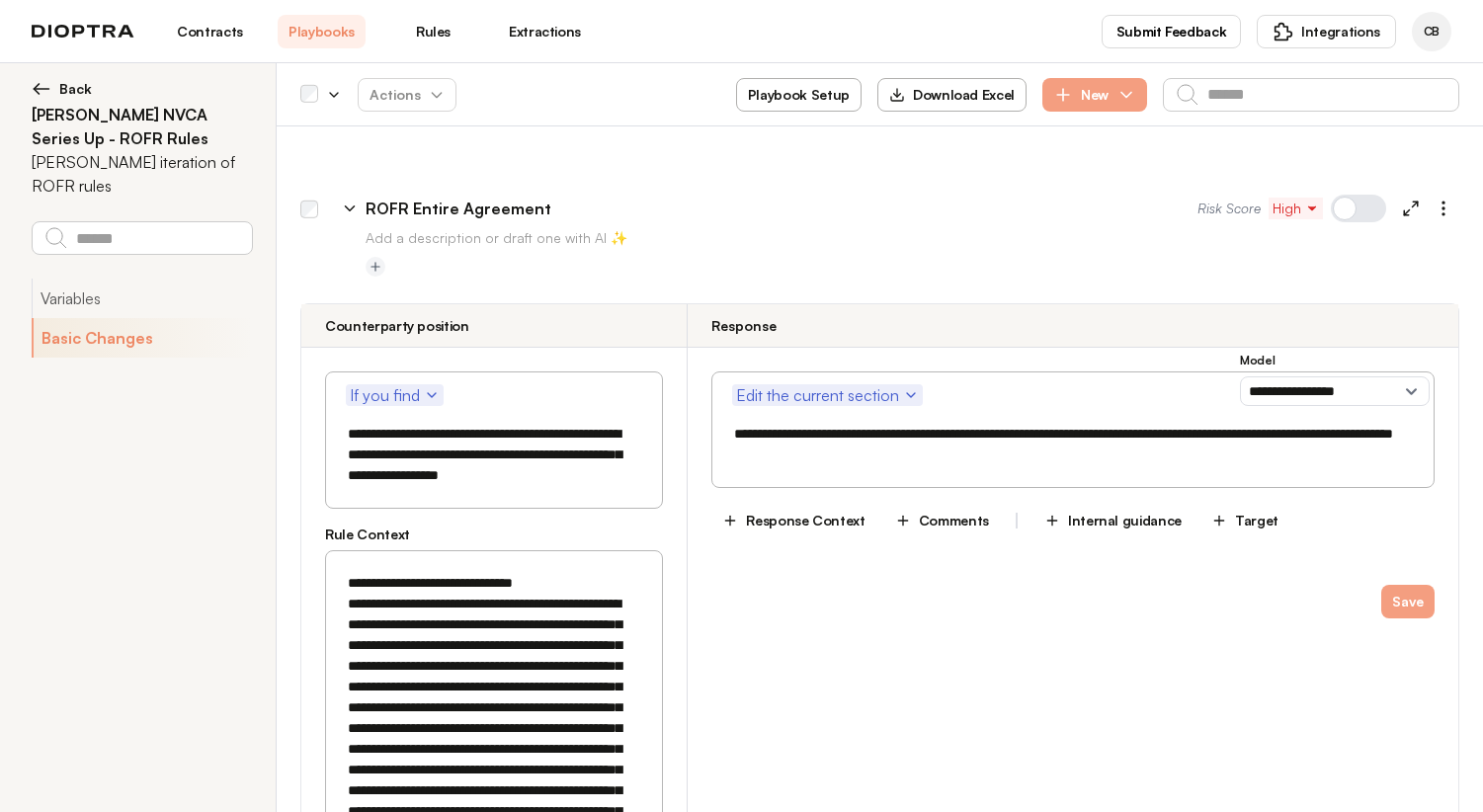 click on "**********" at bounding box center [491, 739] 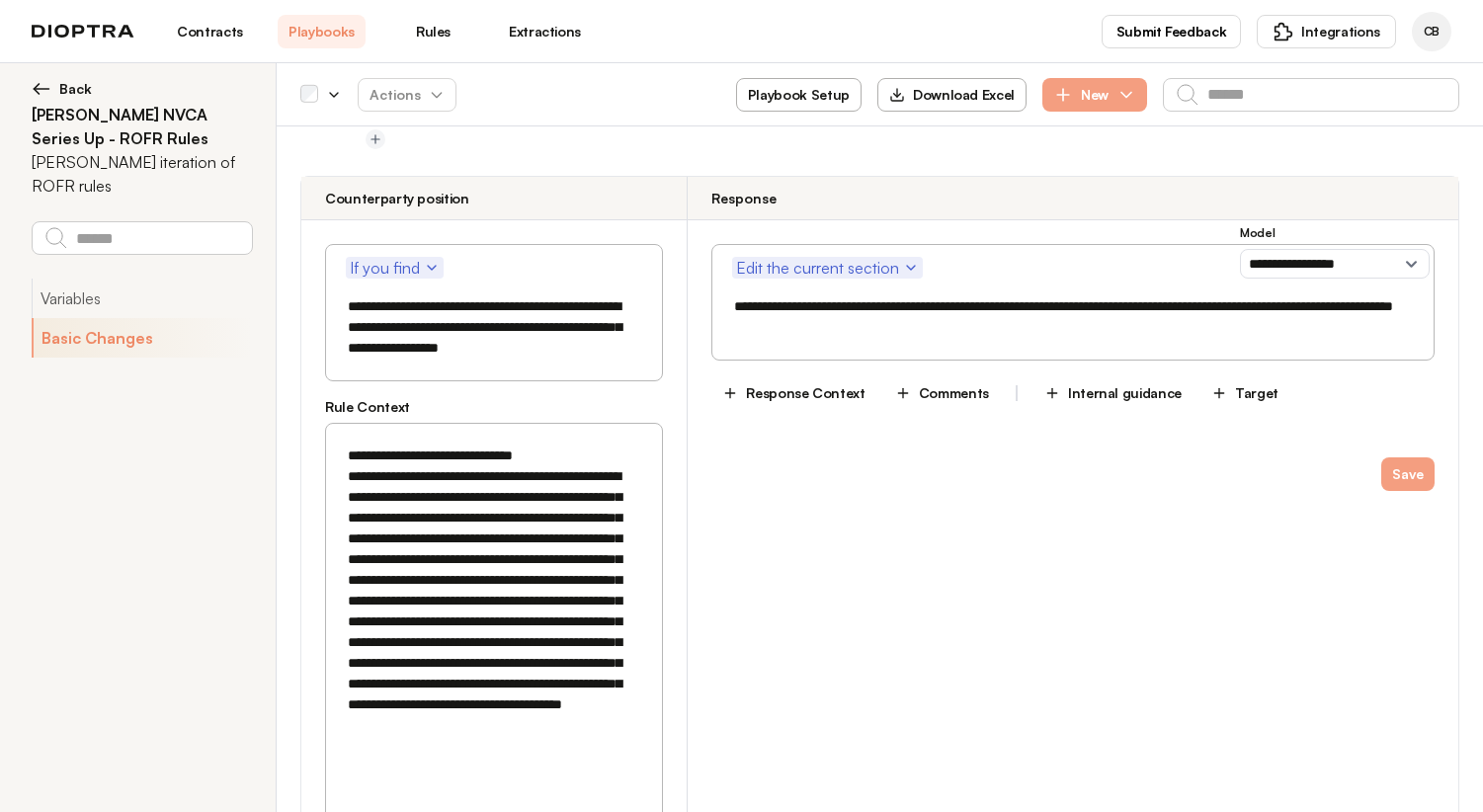 scroll, scrollTop: 5220, scrollLeft: 0, axis: vertical 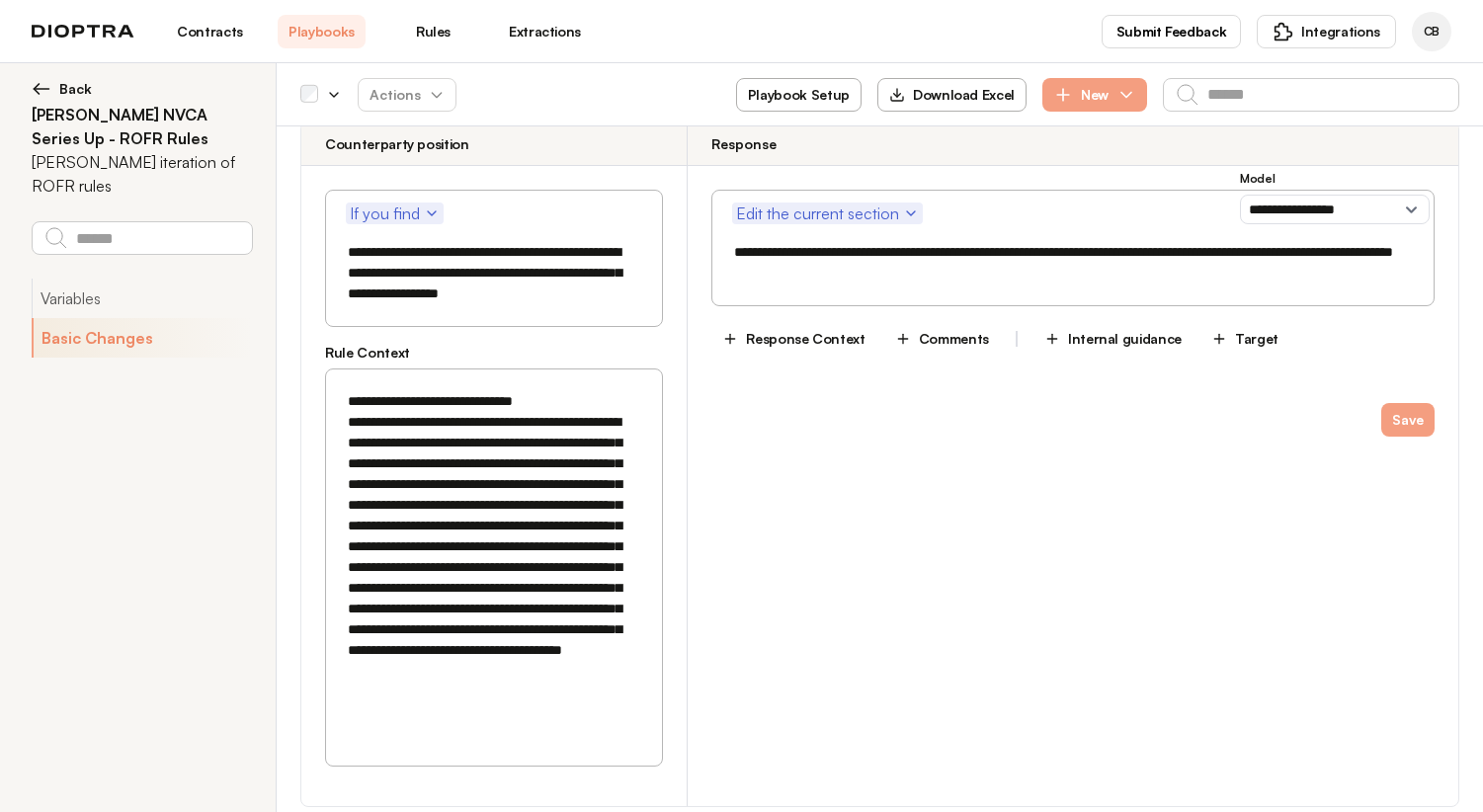 drag, startPoint x: 347, startPoint y: 521, endPoint x: 619, endPoint y: 637, distance: 295.70255 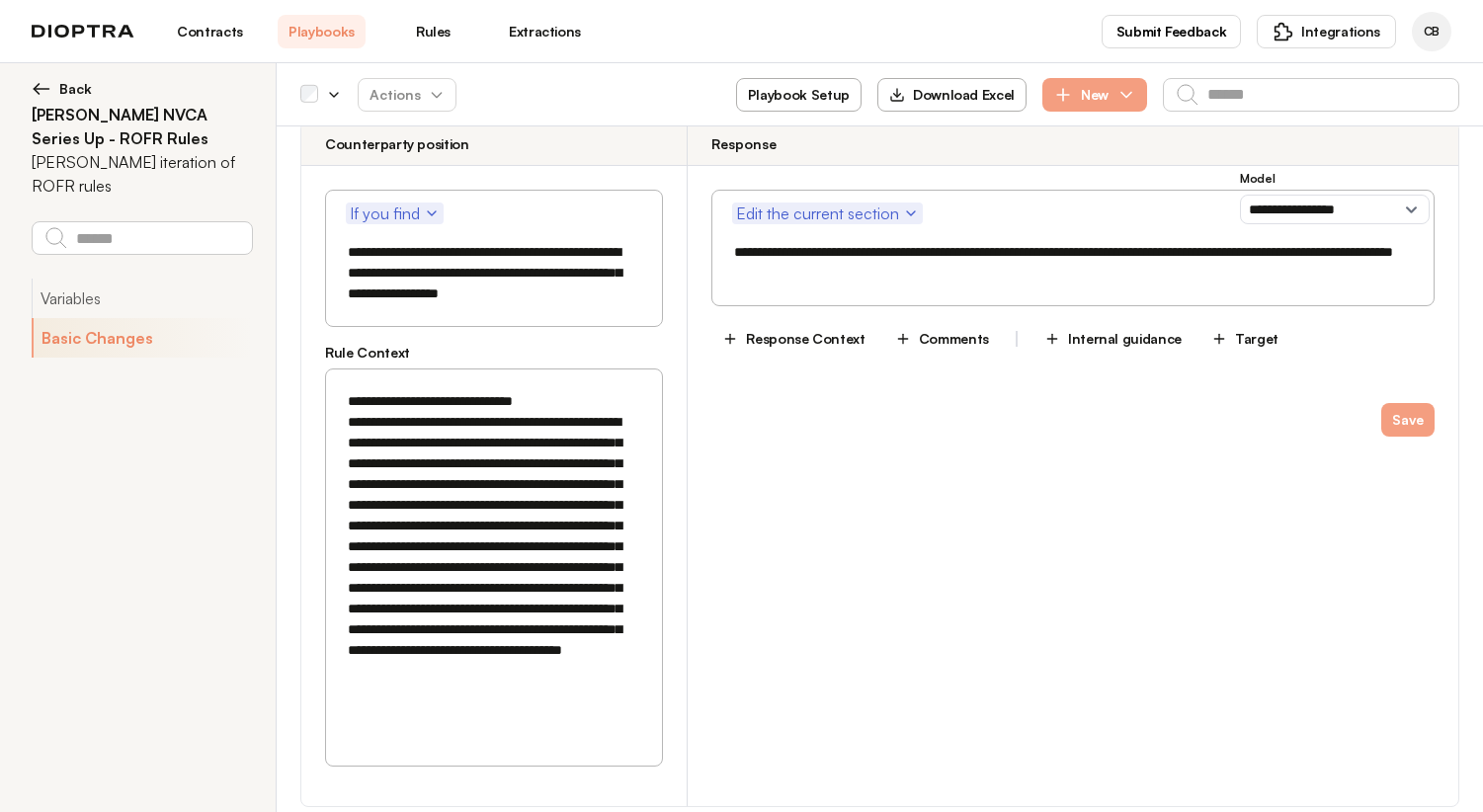 click on "**********" at bounding box center (1072, 464) 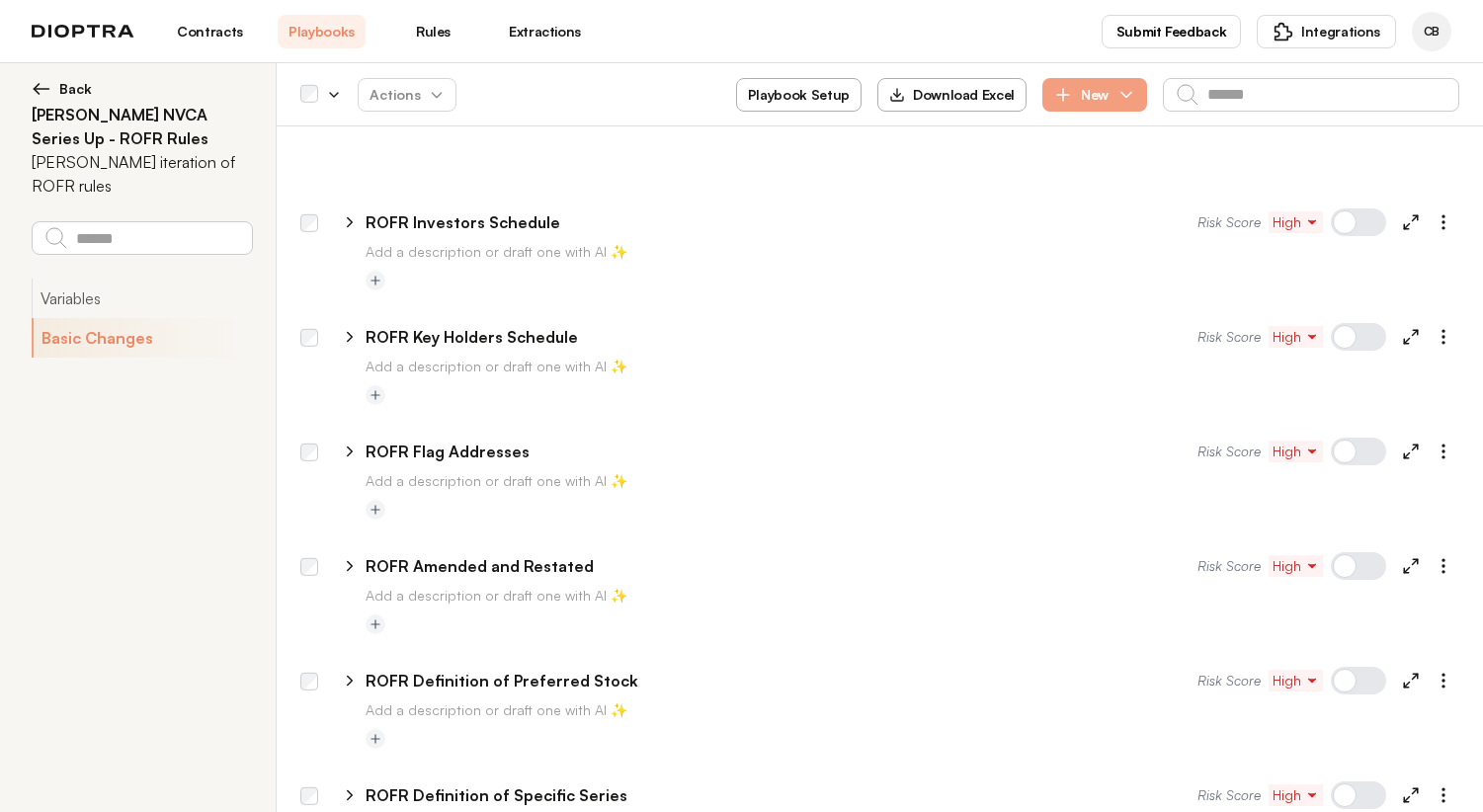 scroll, scrollTop: 5812, scrollLeft: 0, axis: vertical 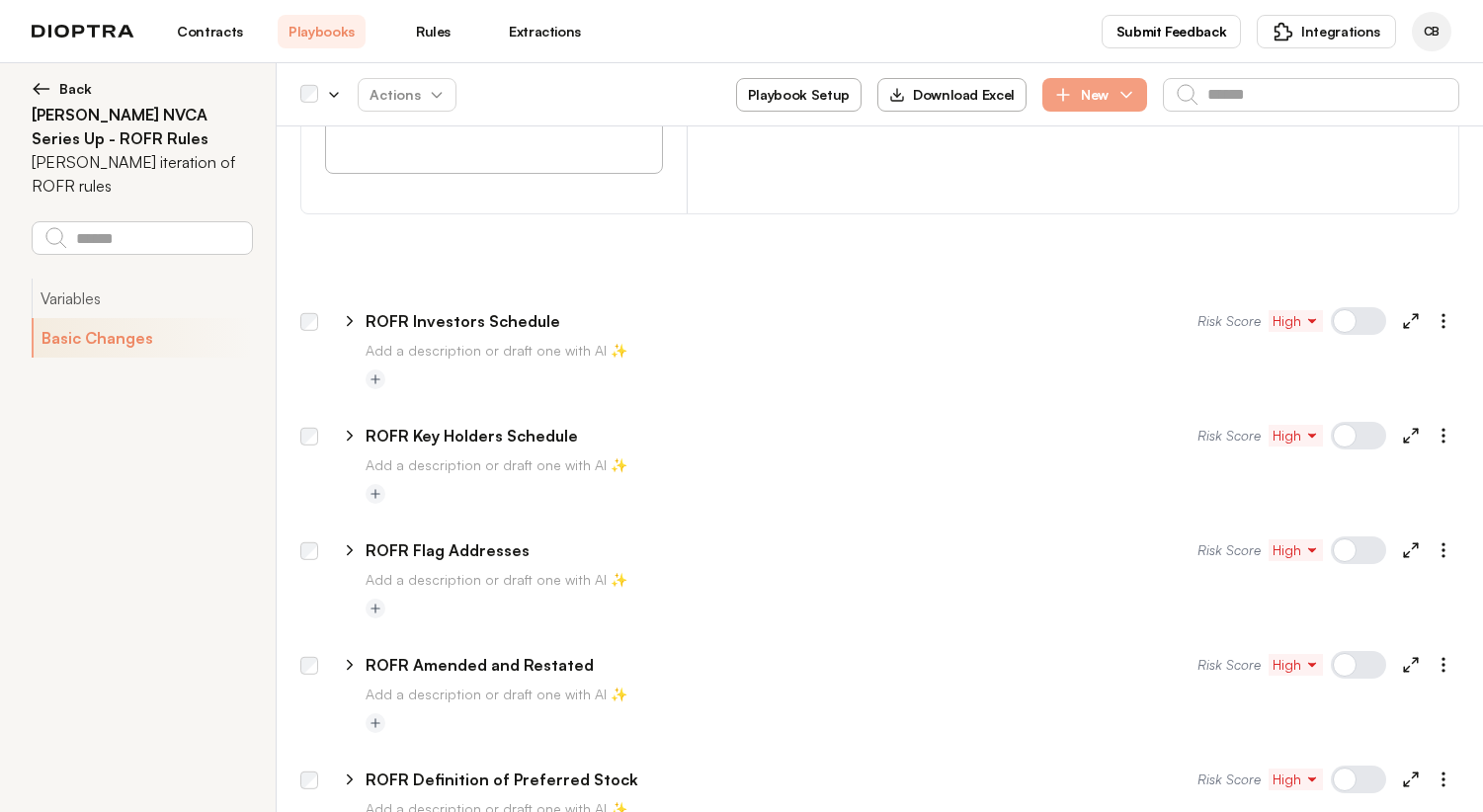 click 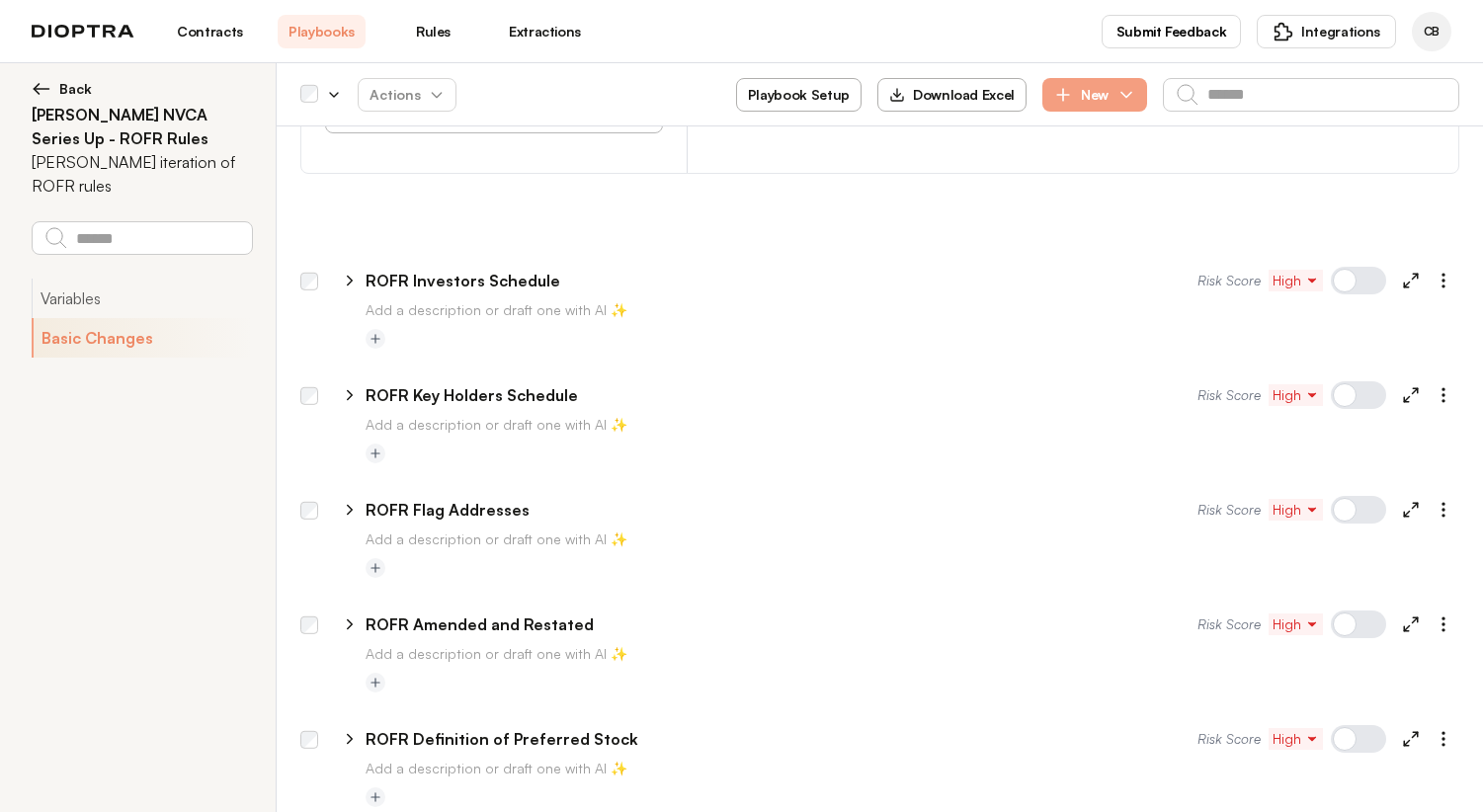 select on "******" 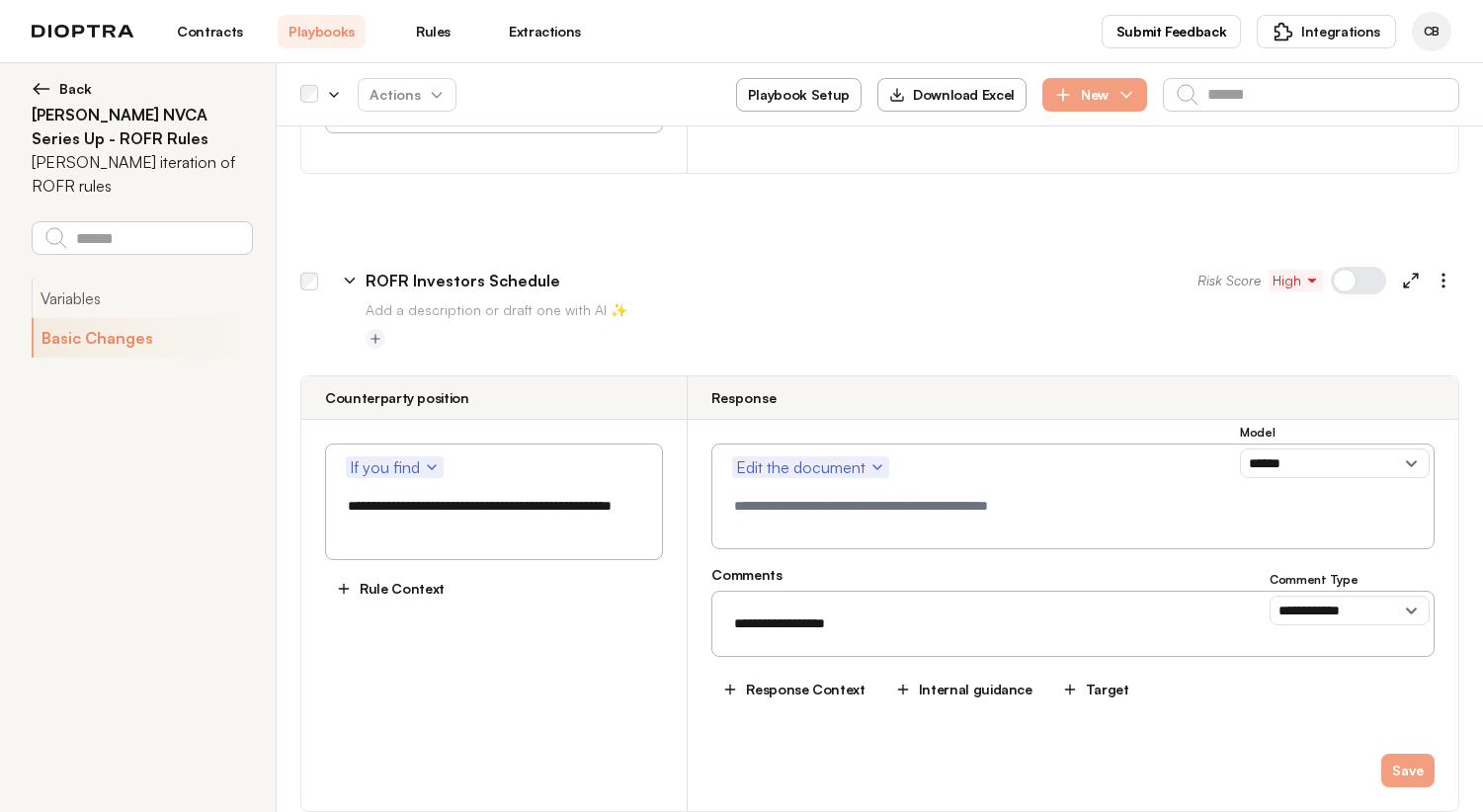 click on "Add a description or draft one with AI ✨" at bounding box center (879, 326) 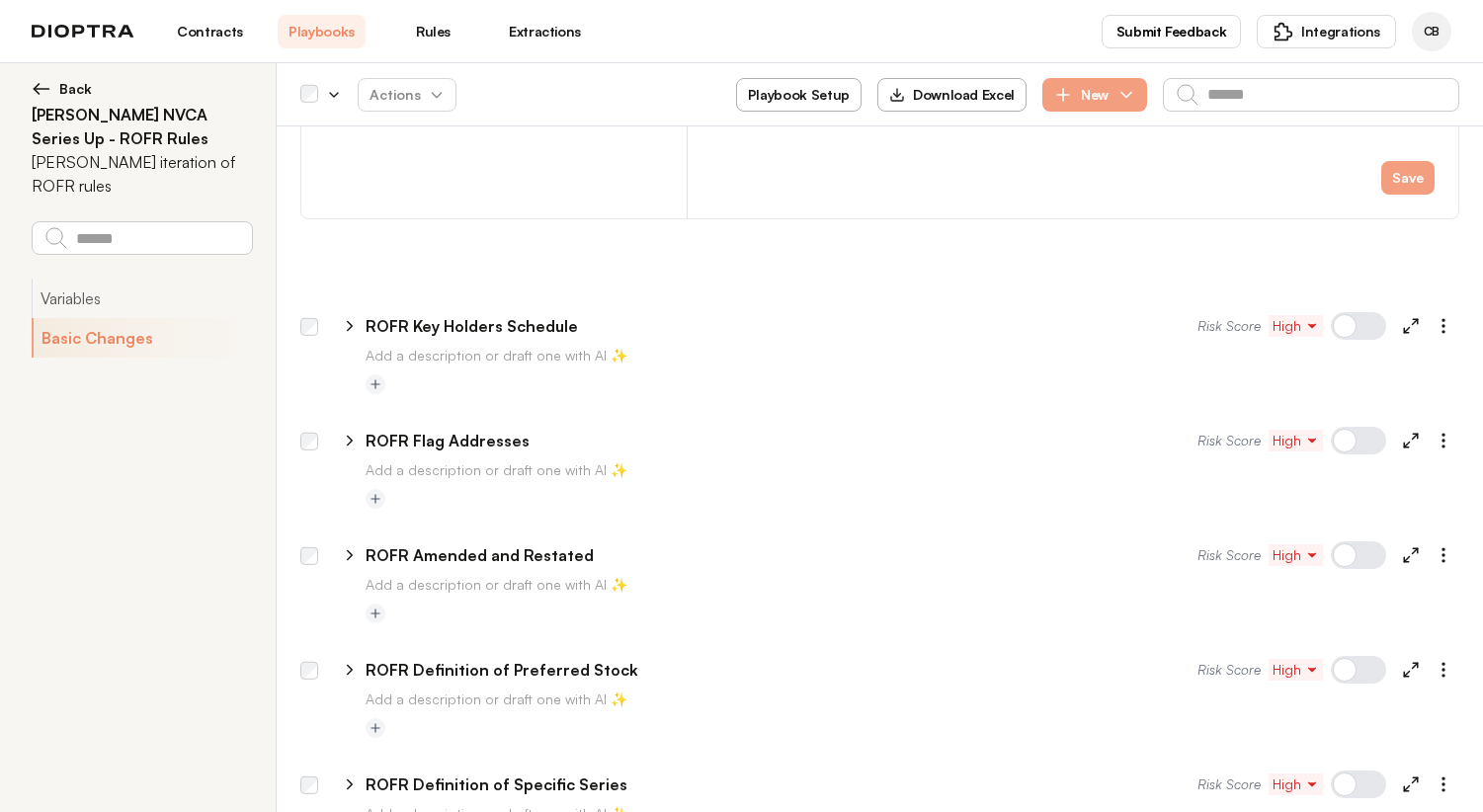 scroll, scrollTop: 6544, scrollLeft: 0, axis: vertical 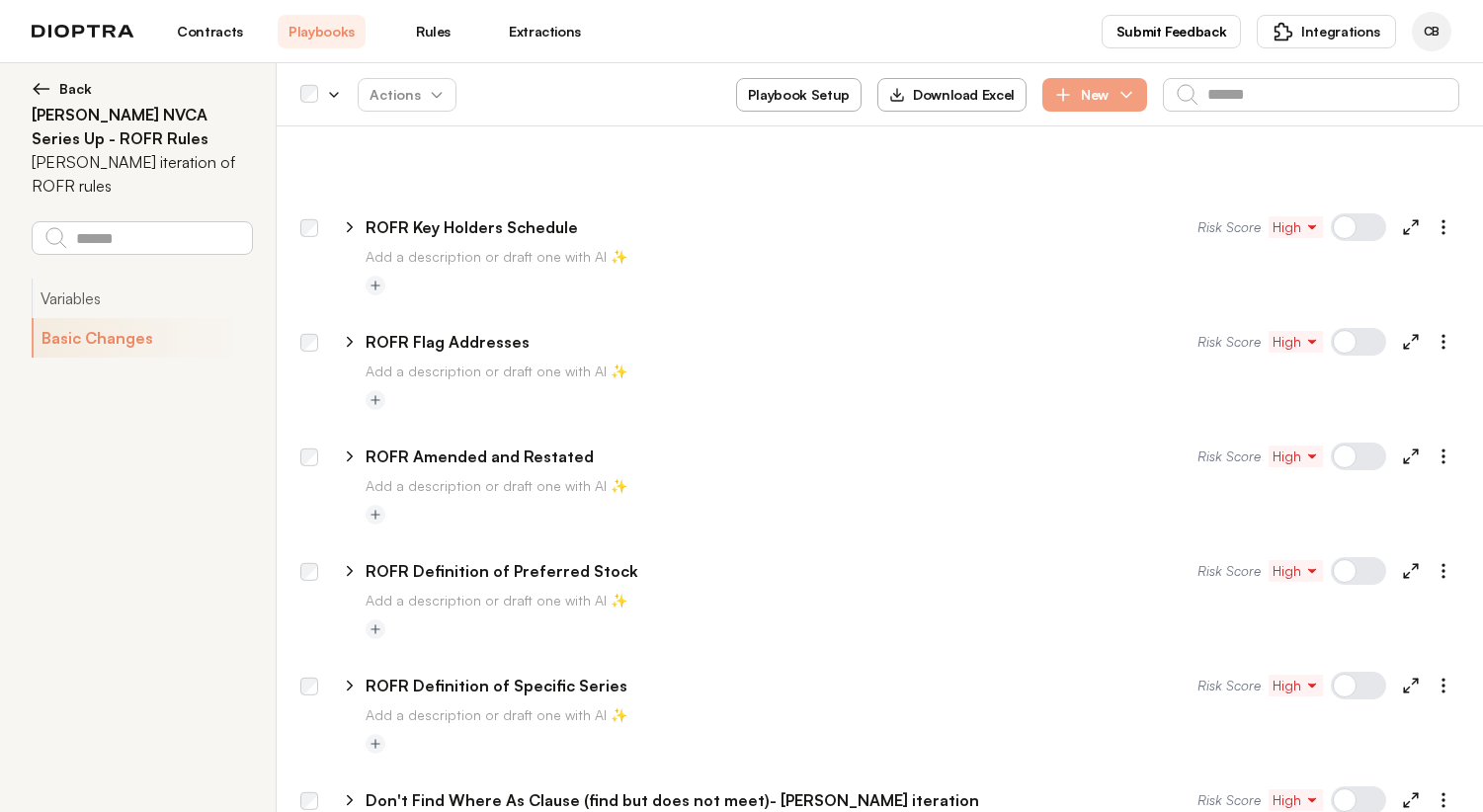 click 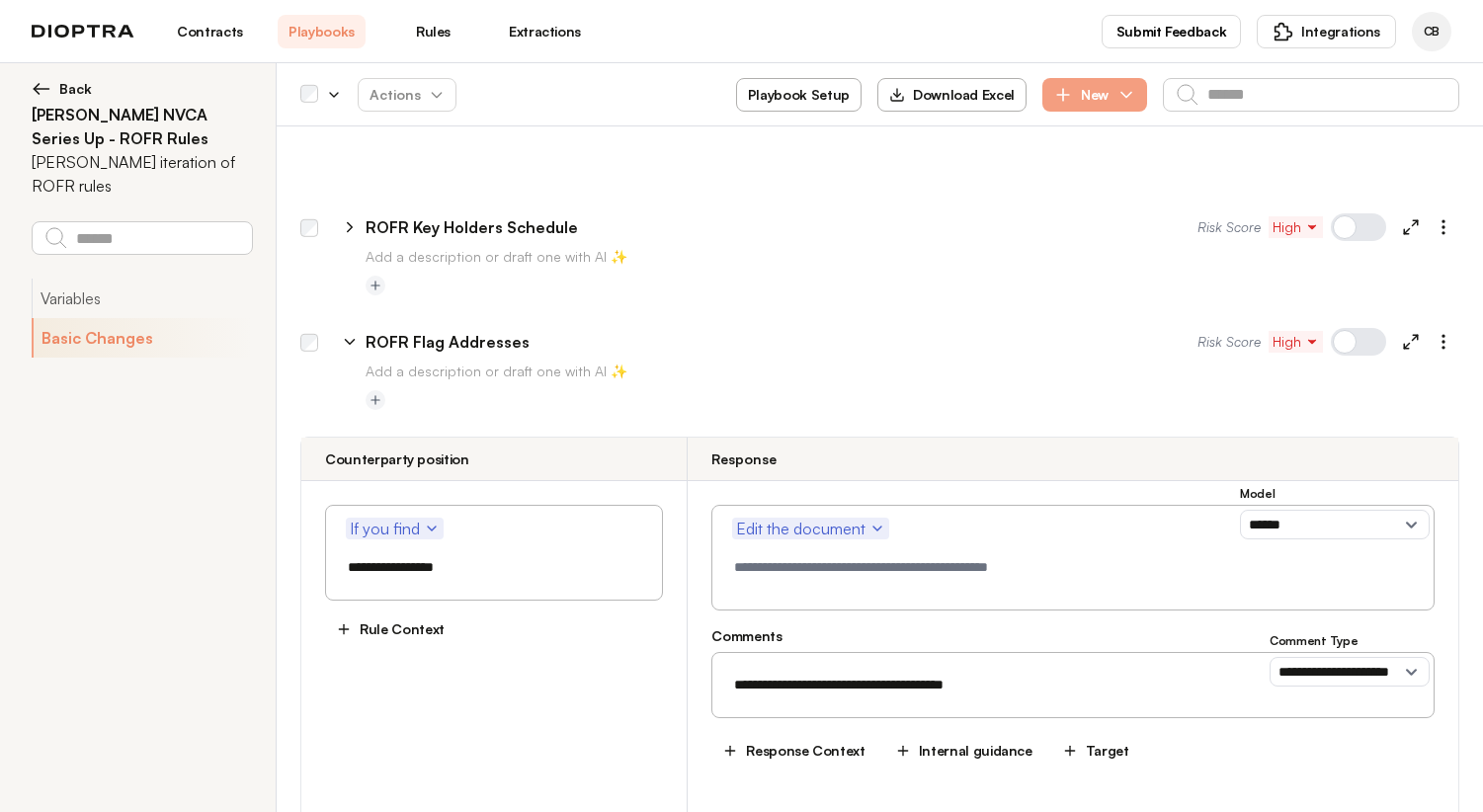 scroll, scrollTop: 6606, scrollLeft: 0, axis: vertical 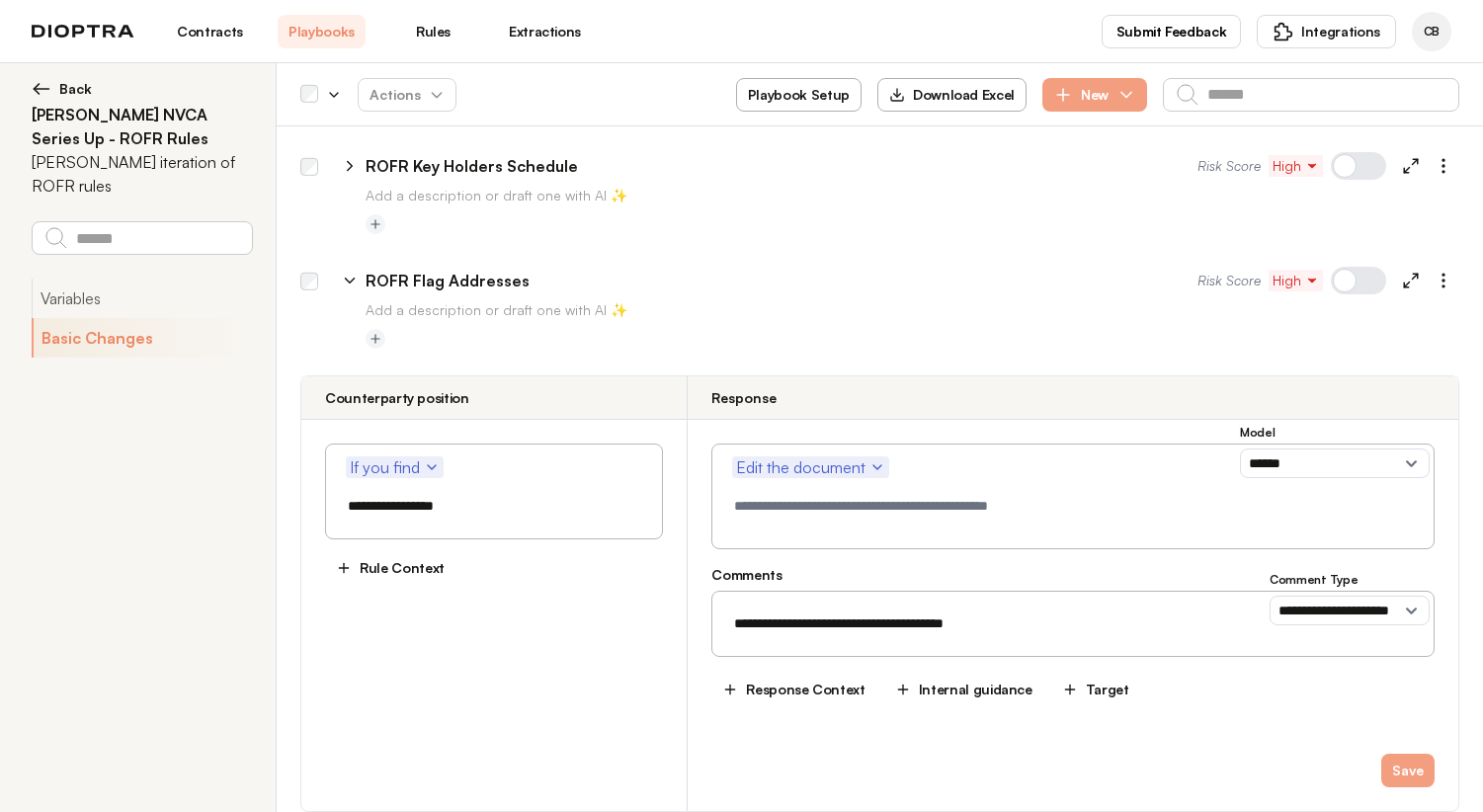 click on "Add a description or draft one with AI ✨" at bounding box center (912, 310) 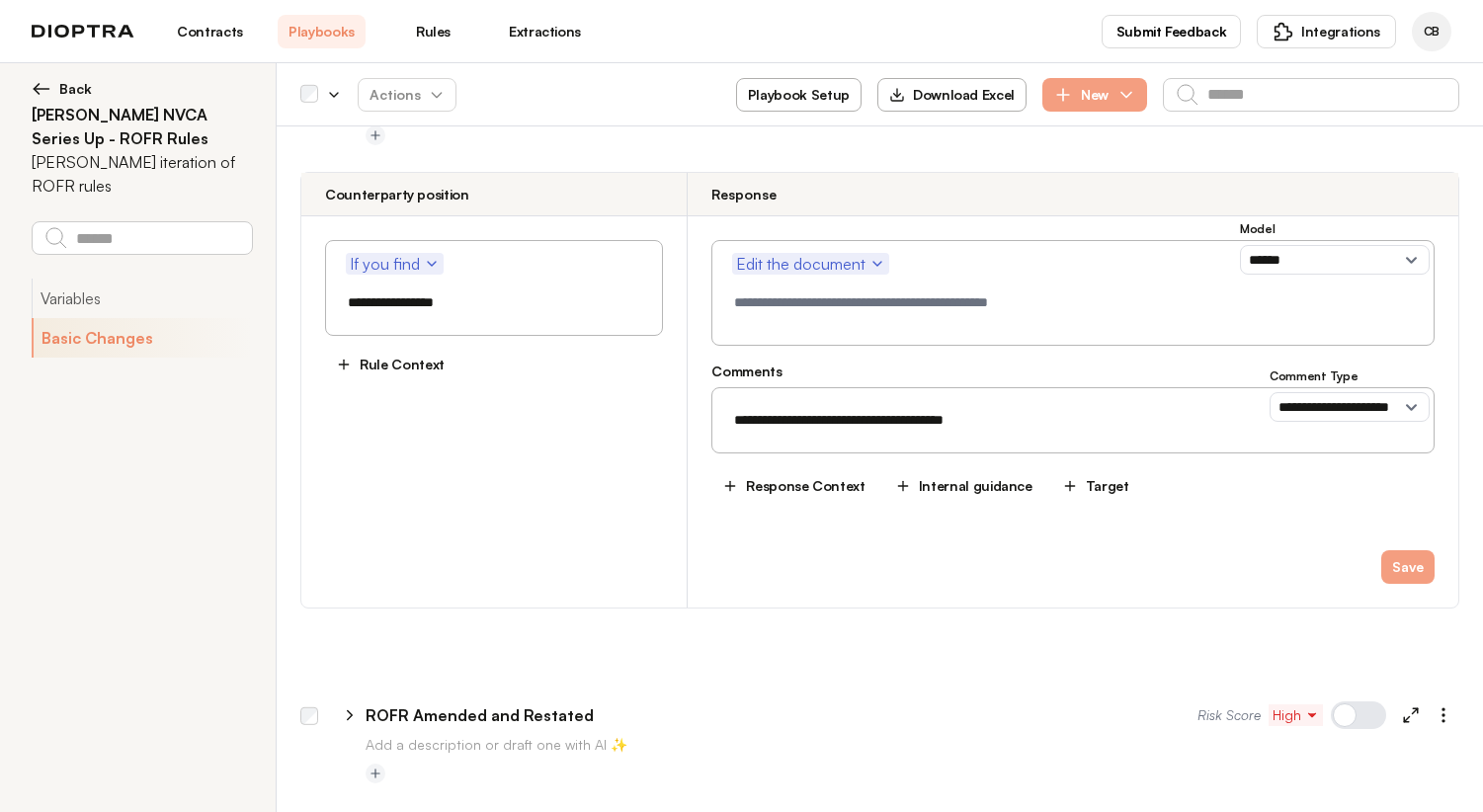 scroll, scrollTop: 7100, scrollLeft: 0, axis: vertical 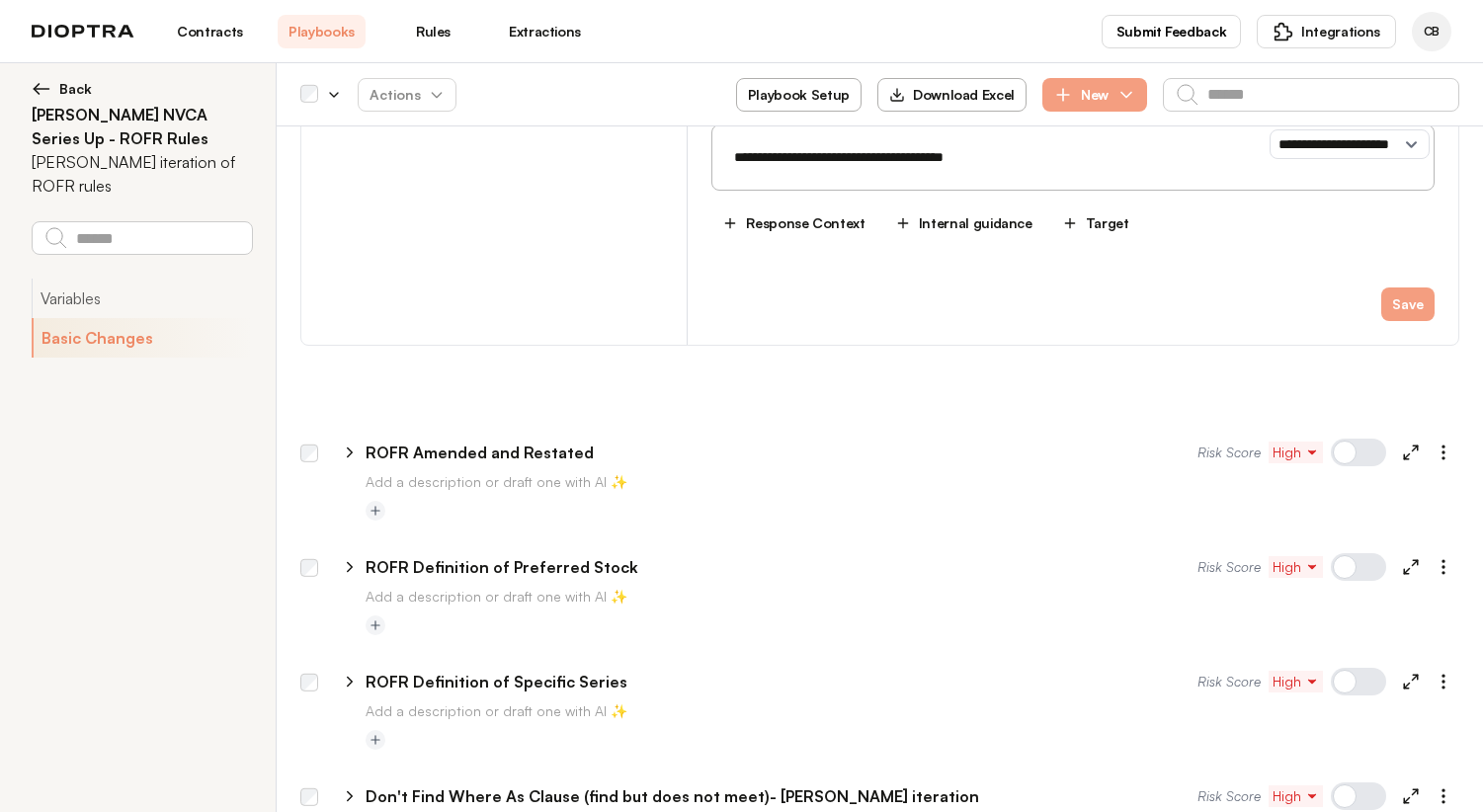 click 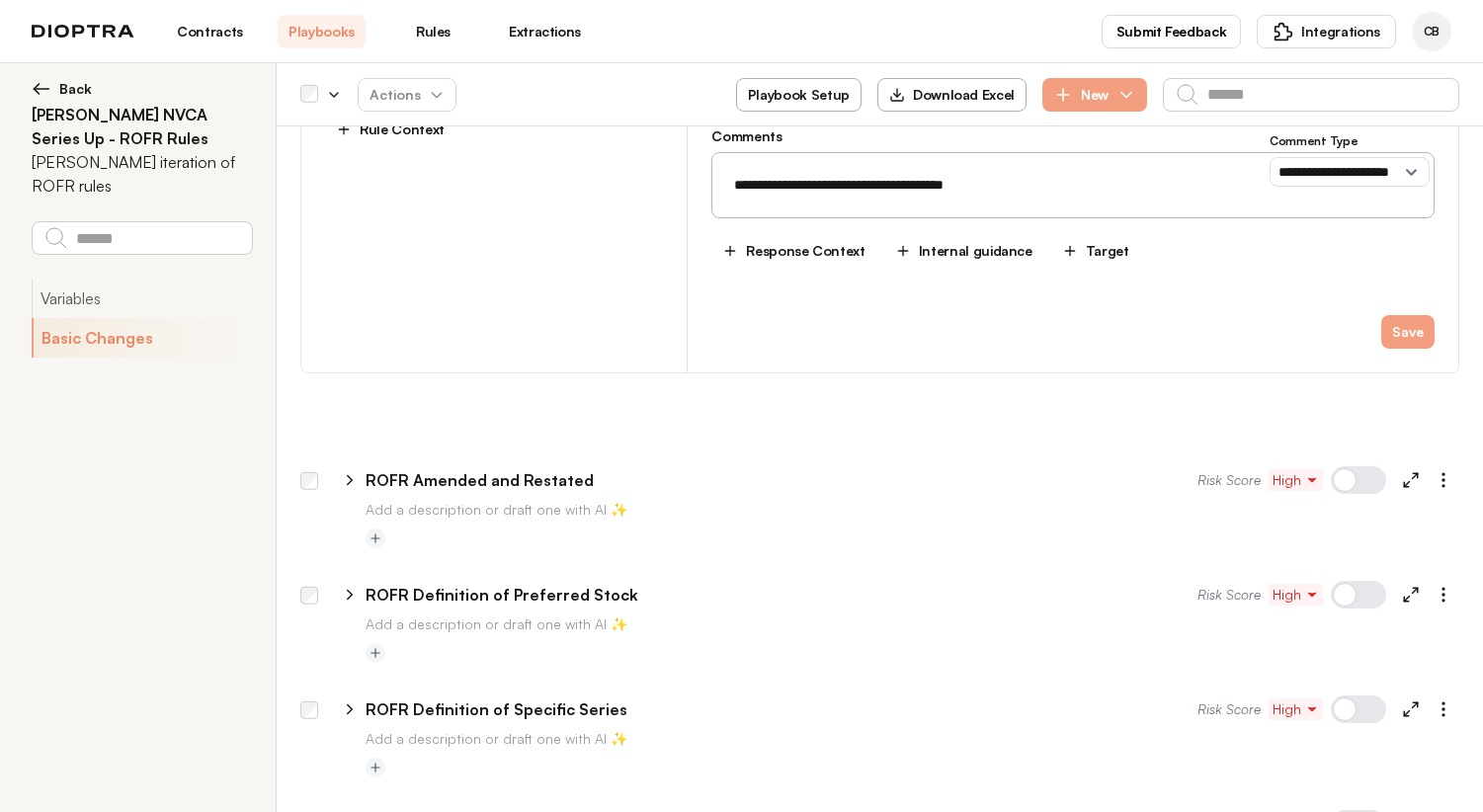 select on "**********" 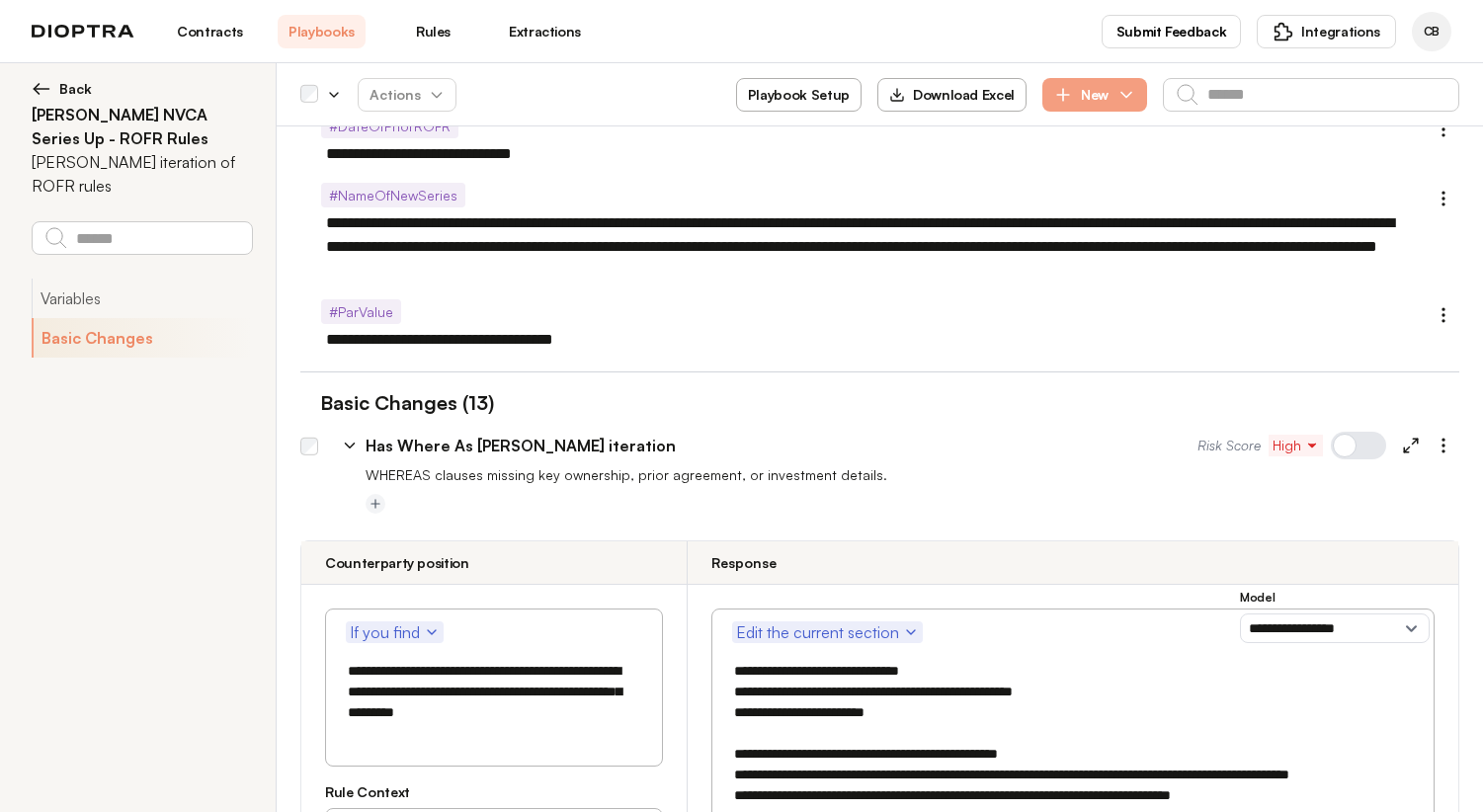 scroll, scrollTop: 99, scrollLeft: 0, axis: vertical 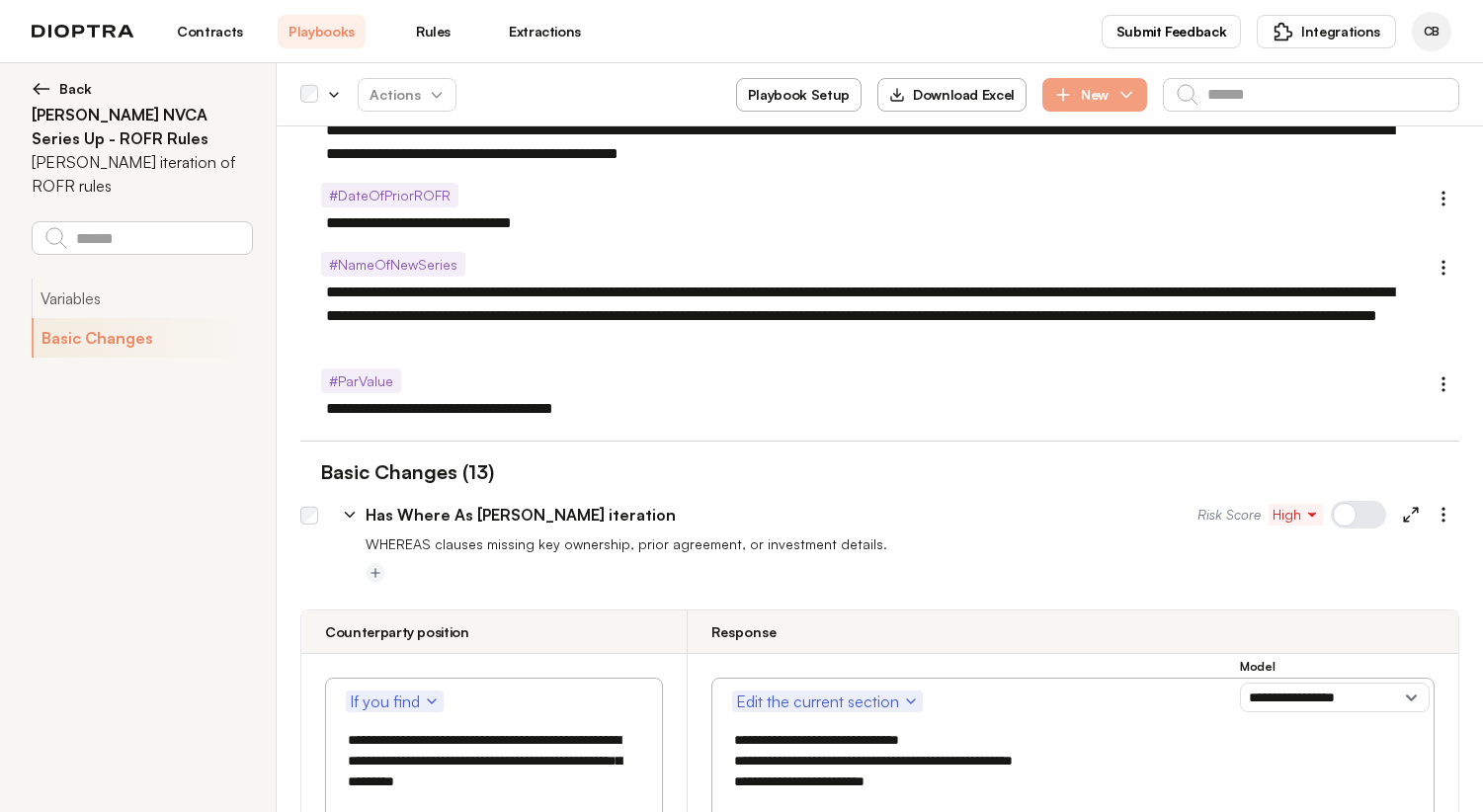 click 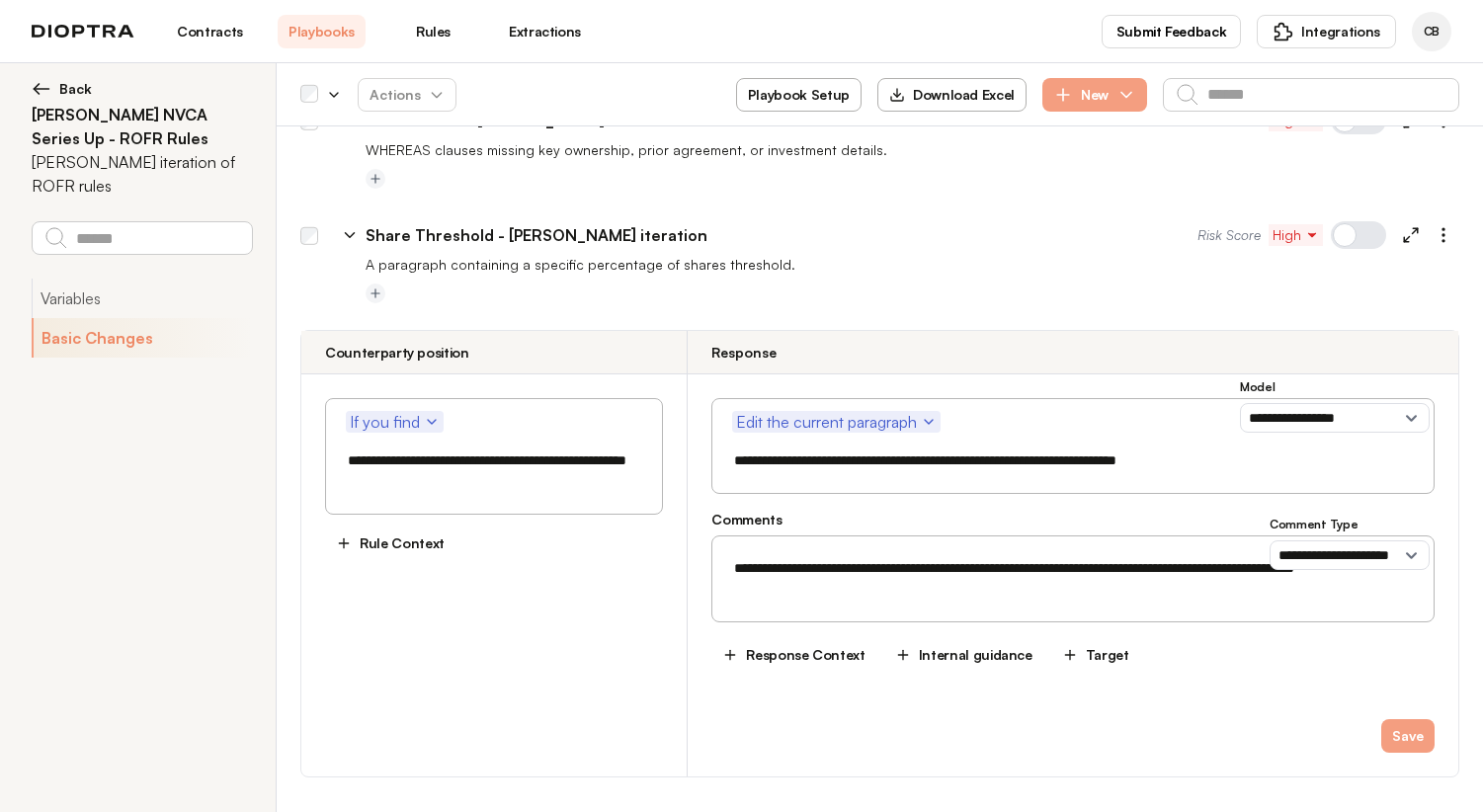 scroll, scrollTop: 494, scrollLeft: 0, axis: vertical 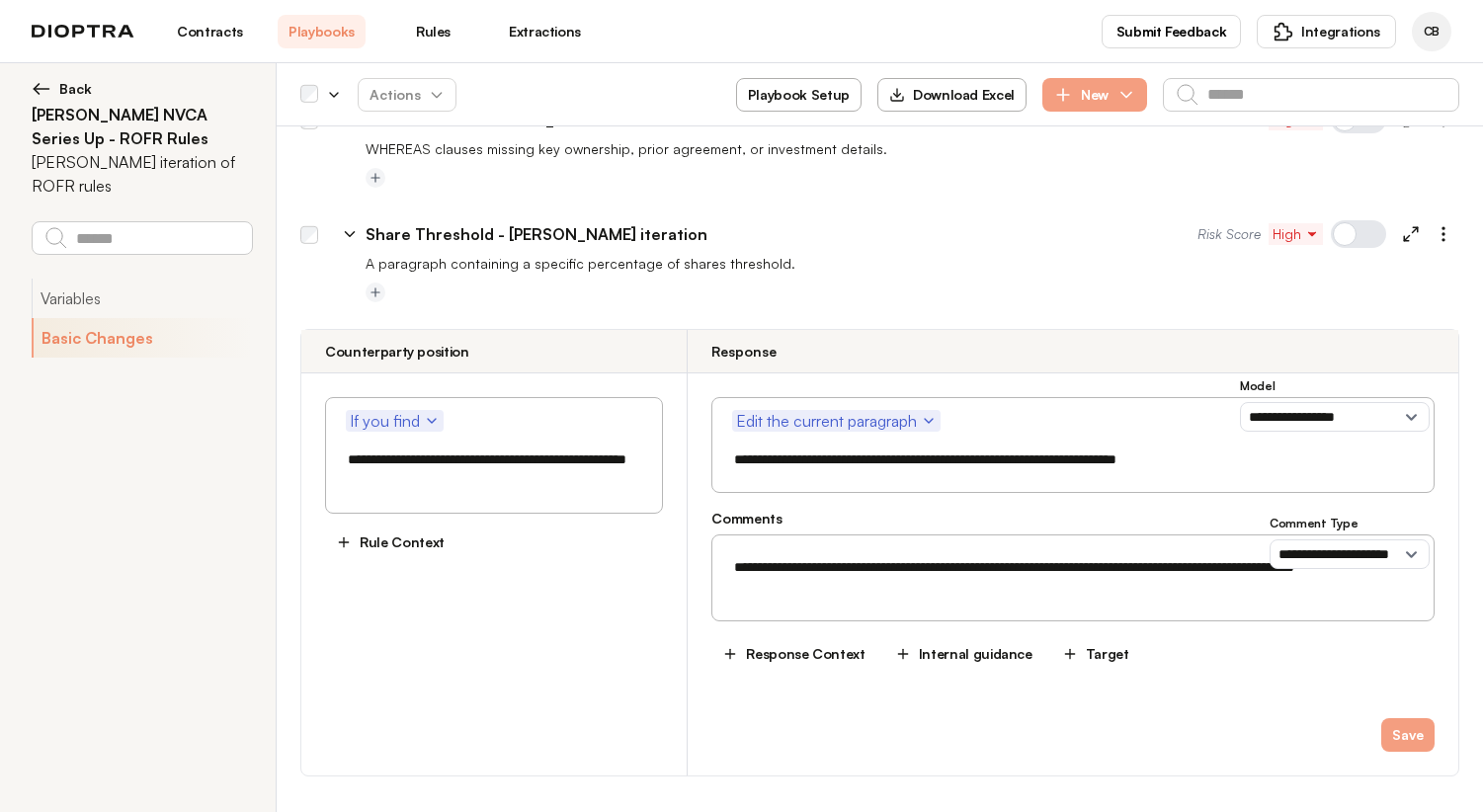 click 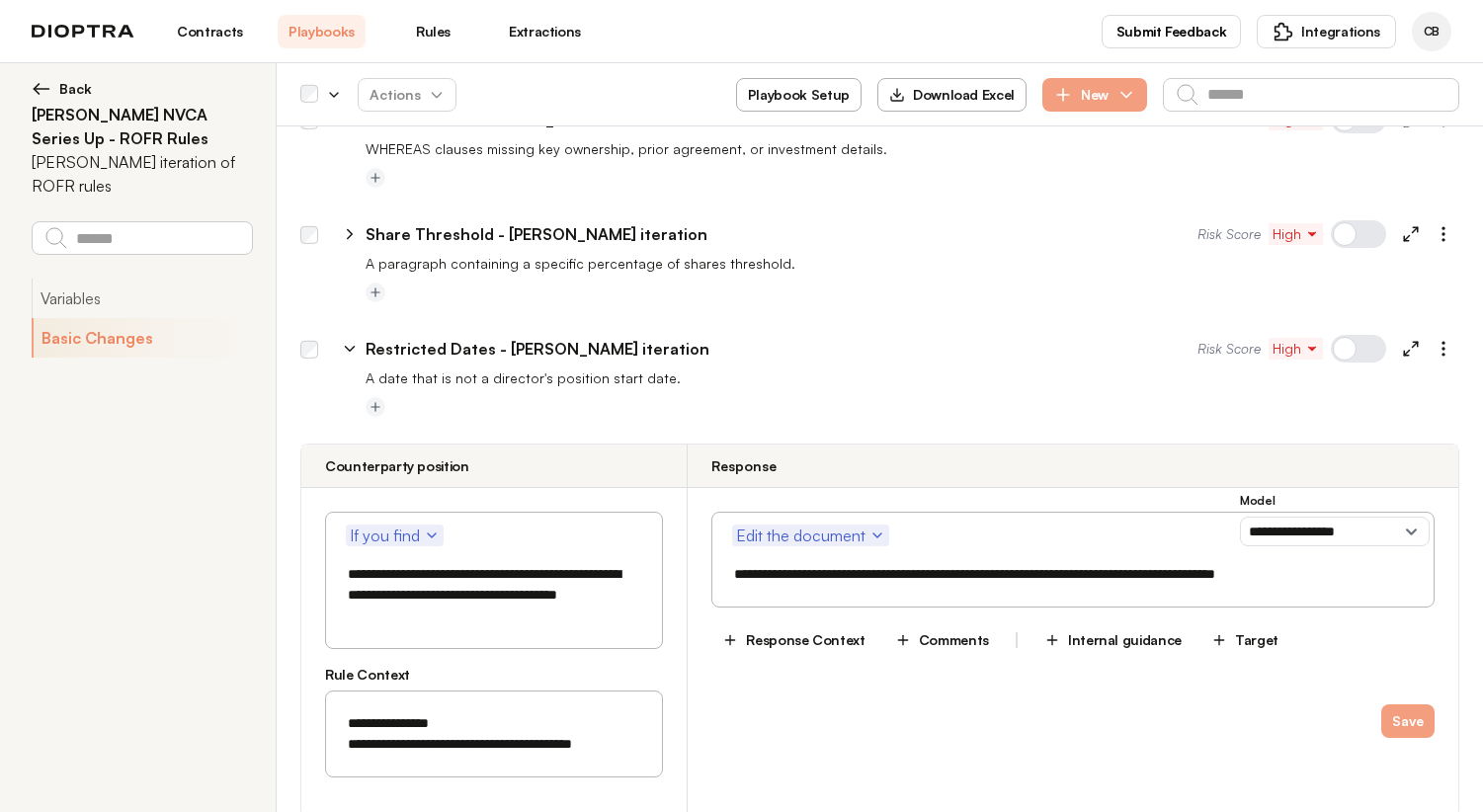 click 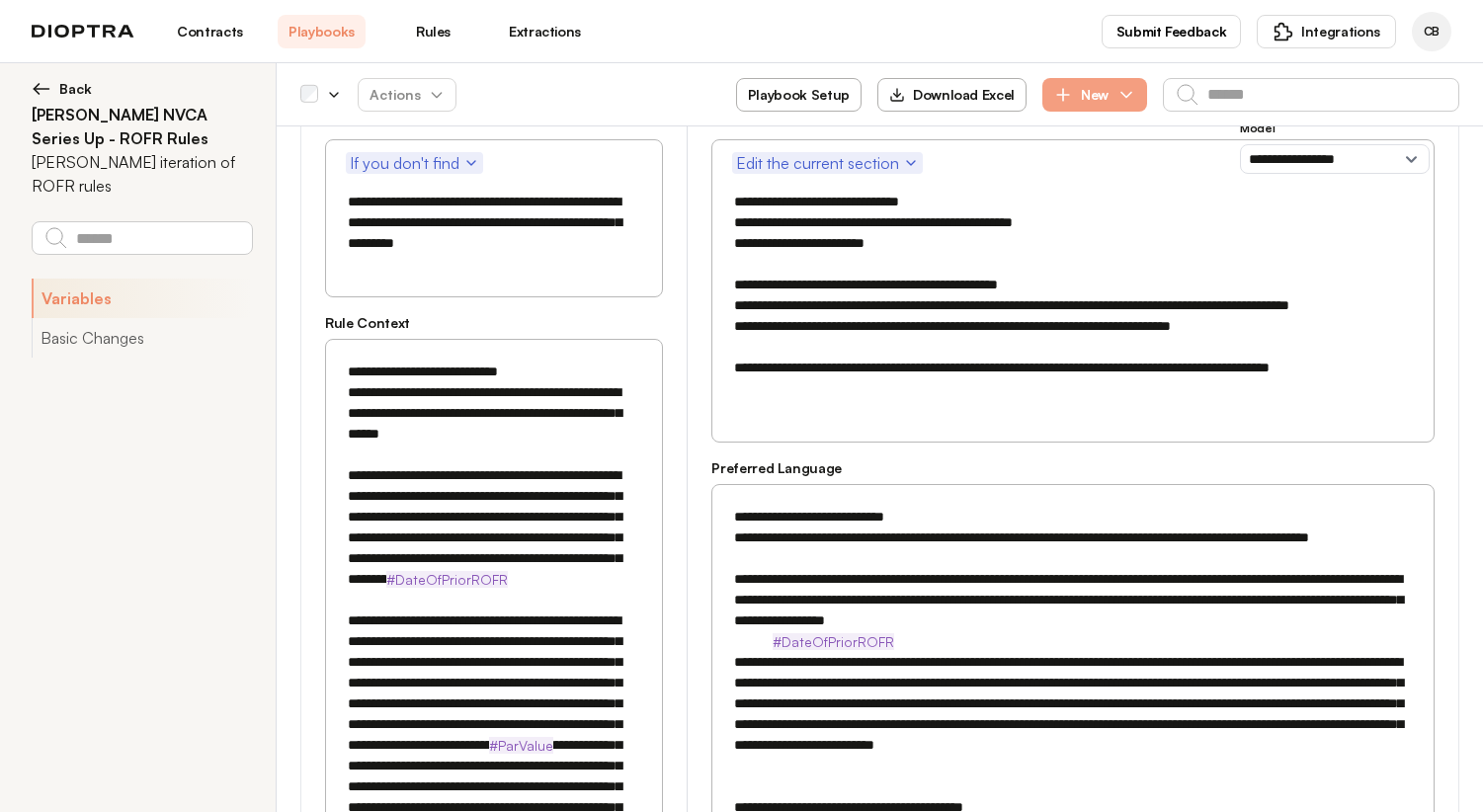scroll, scrollTop: 1976, scrollLeft: 0, axis: vertical 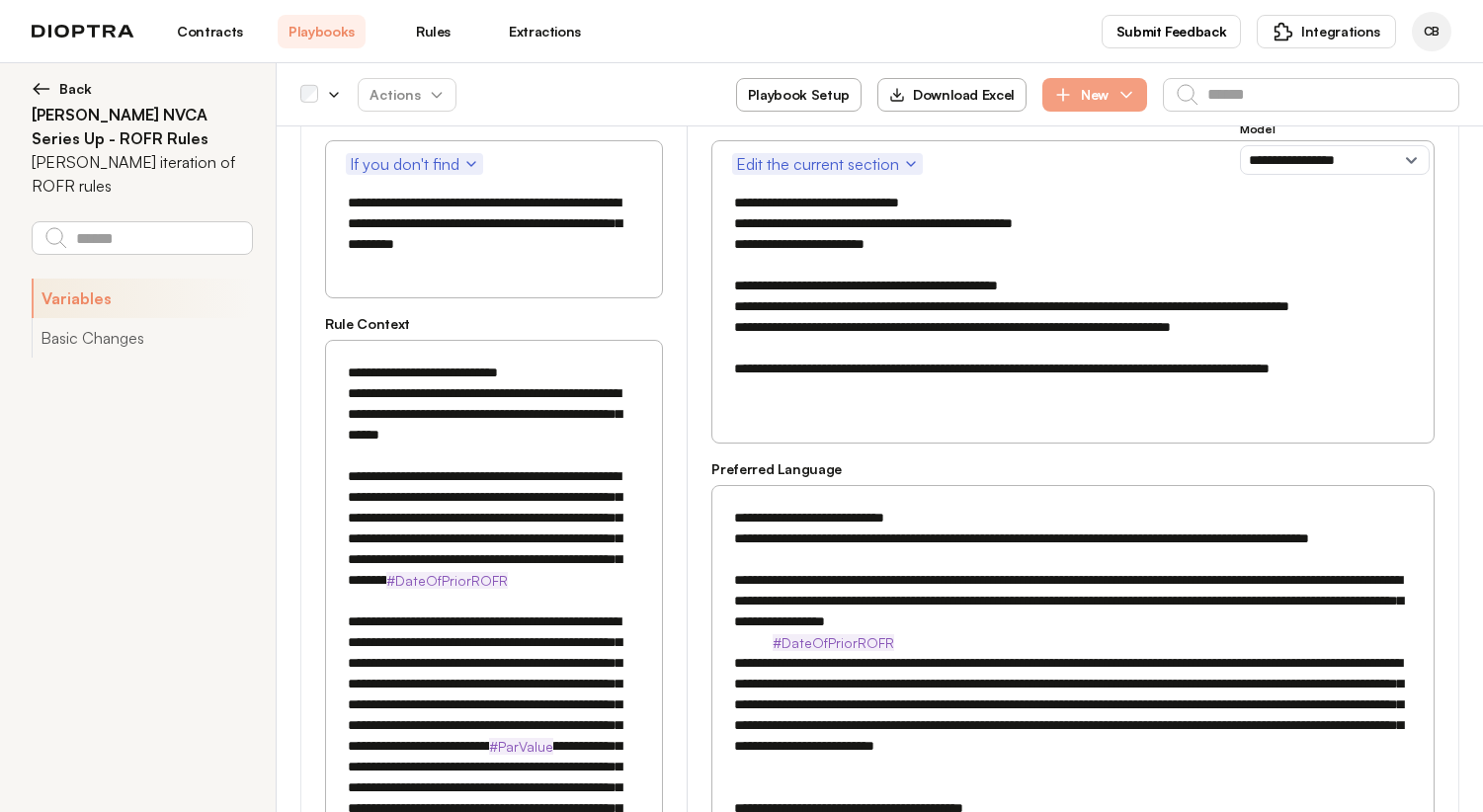 click at bounding box center [491, 674] 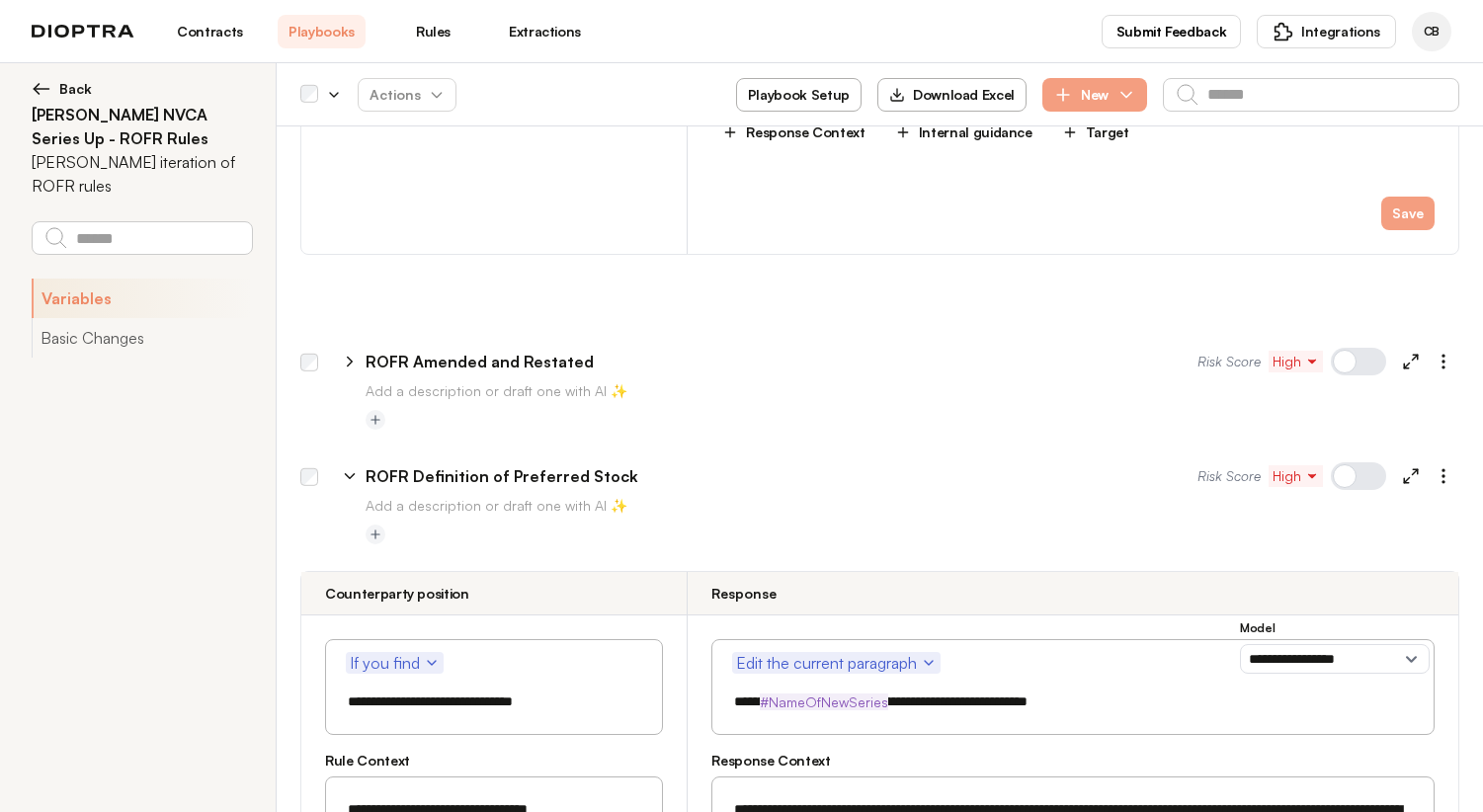 scroll, scrollTop: 6322, scrollLeft: 0, axis: vertical 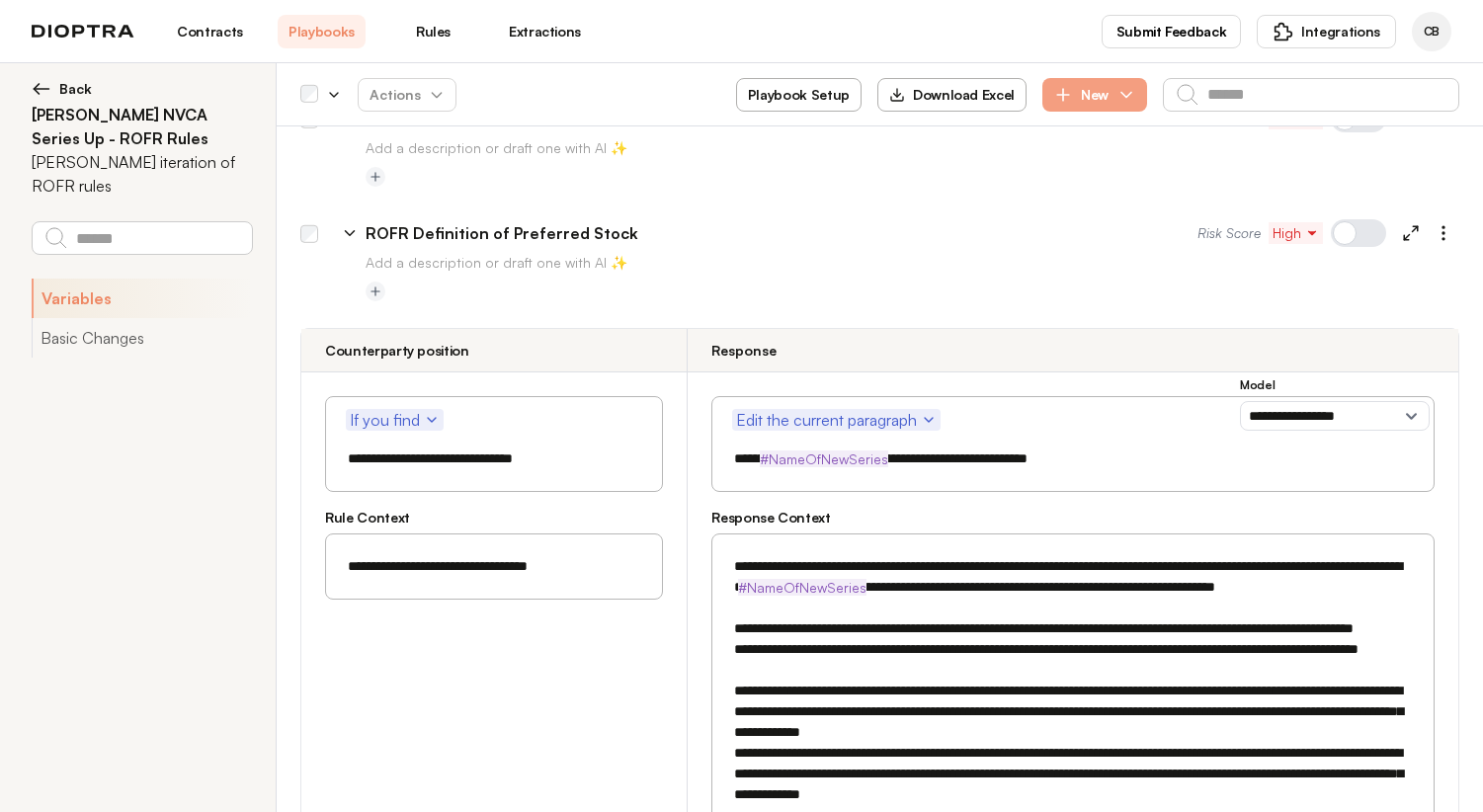 type on "*" 